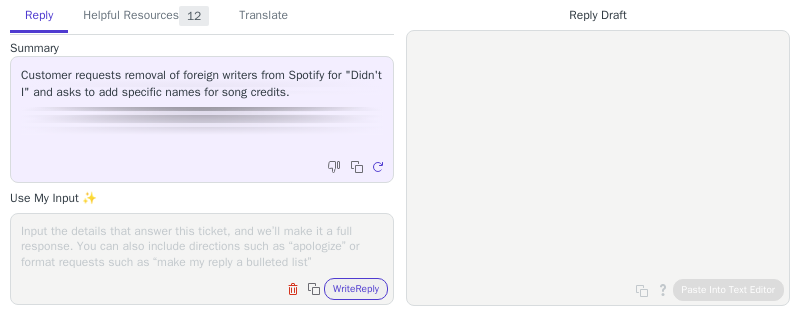 scroll, scrollTop: 0, scrollLeft: 0, axis: both 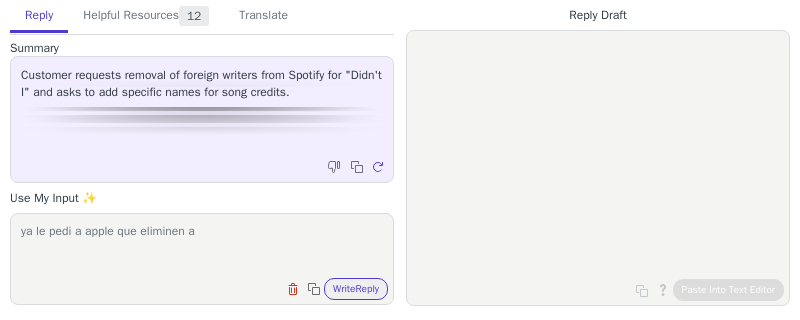 paste on "Hi team,
Hope you're doing well!
Could you please help us update the credits for this release?
[FIRST] [LAST] and [FIRST] [LAST] were incorrectly added — they were not included in the metadata we submitted and are not involved with the release.
Thanks so much in advance for your help!" 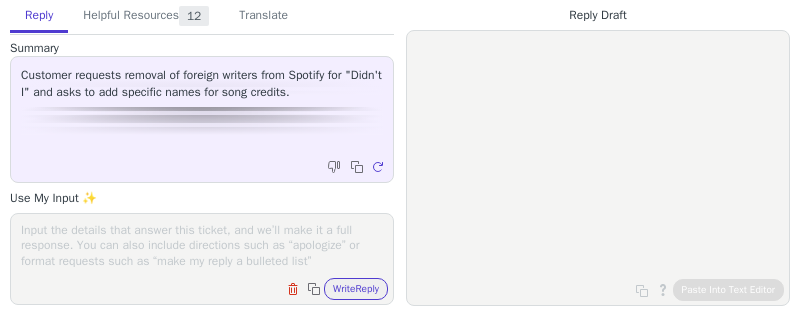 scroll, scrollTop: 0, scrollLeft: 0, axis: both 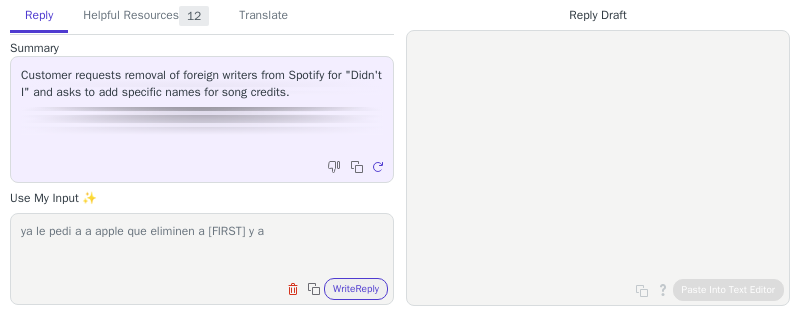 paste on "[FIRST] [LAST]" 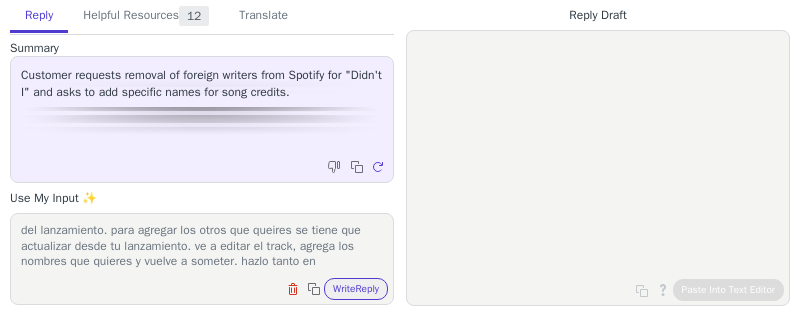 scroll, scrollTop: 31, scrollLeft: 0, axis: vertical 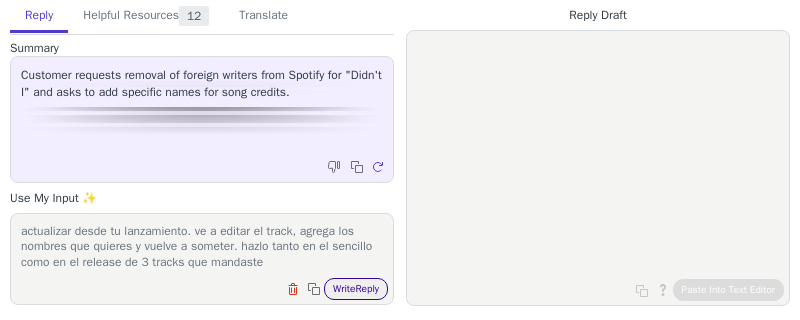 type on "ya le pedi a a apple que eliminen a [FIRST] [LAST] y a [FIRST] [LAST] del lanzamiento. para agregar los otros que queires se tiene que actualizar desde tu lanzamiento. ve a editar el track, agrega los nombres que quieres y vuelve a someter. hazlo tanto en el sencillo como en el release de 3 tracks que mandaste" 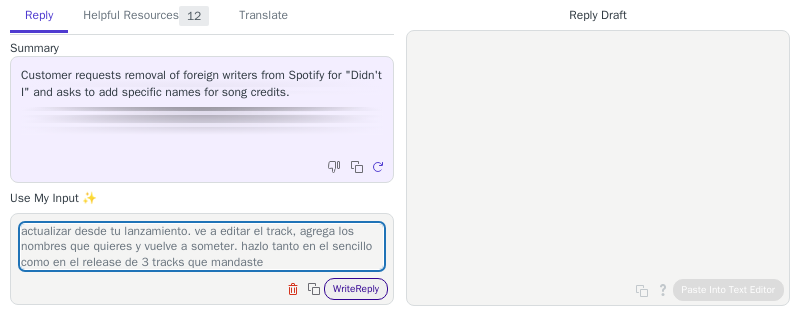 click on "Write  Reply" at bounding box center [356, 289] 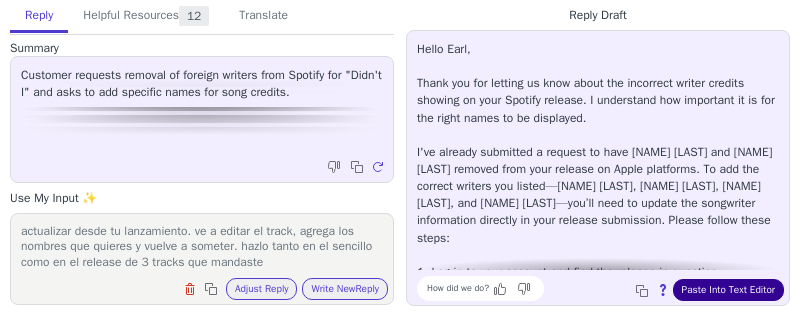 click on "Paste Into Text Editor" at bounding box center [728, 290] 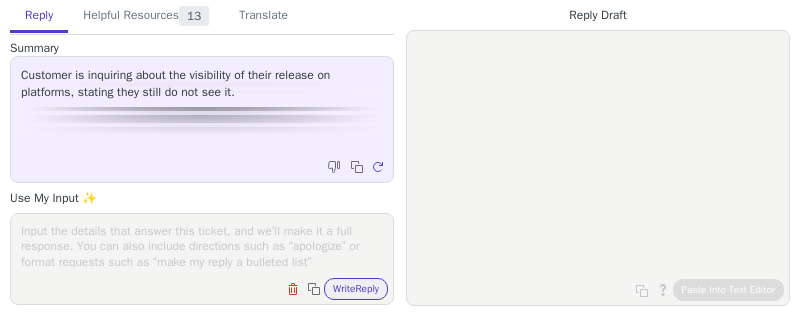 scroll, scrollTop: 0, scrollLeft: 0, axis: both 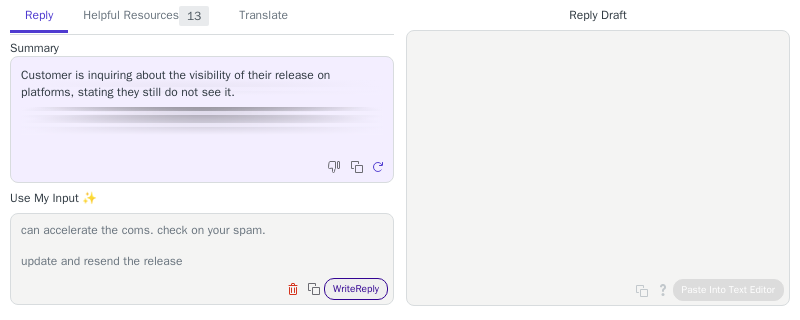 type on "your release was rejected due to the following: Cover art must be formatted to album art dimensions (square, not rectangular or non-square art) and must not be images sourced from other media using different dimensions (don’t use extremely vertically or horizontally stretched images). This is an Apple requirement, deselect that store if your release cannot meet these guidelines Please remove the white line on the right of the cover art & resubmit
you should have received an email with the info. when your reeleases are rejected please reply to those emails as that way you can accelerate the coms. check on your spam.
update and resend the release" 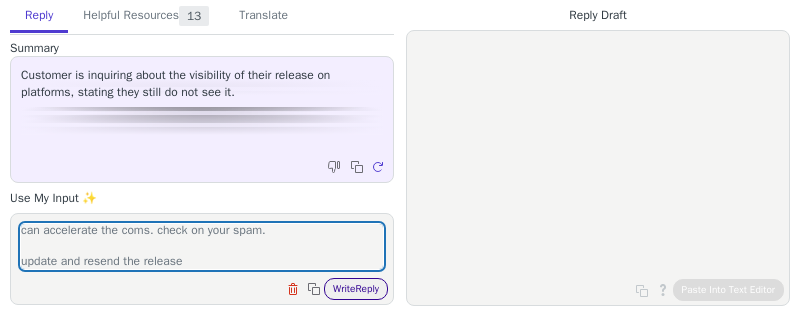 click on "Write  Reply" at bounding box center [356, 289] 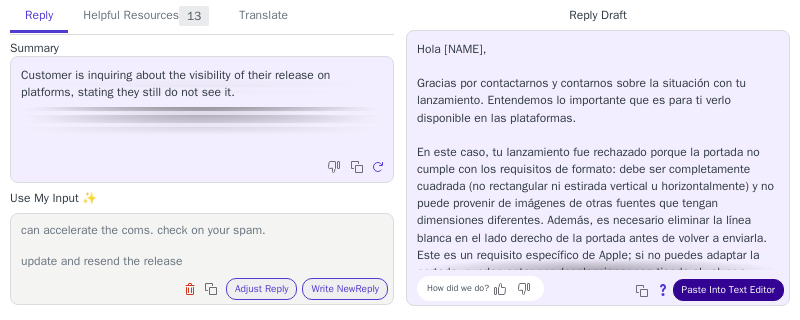 click on "Paste Into Text Editor" at bounding box center [728, 290] 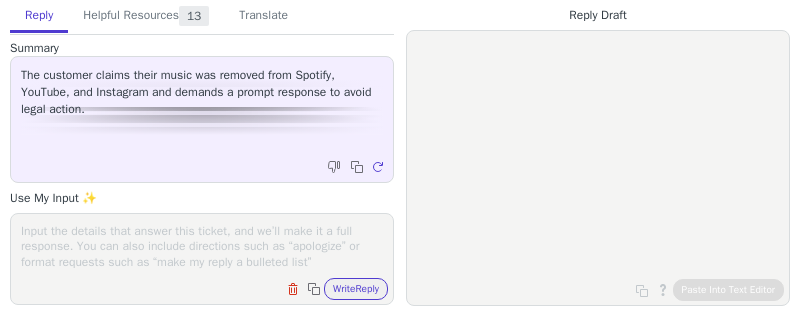 scroll, scrollTop: 0, scrollLeft: 0, axis: both 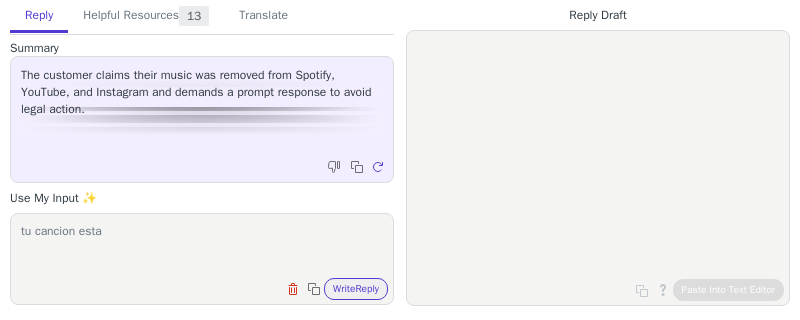 click on "tu cancion esta" at bounding box center (202, 246) 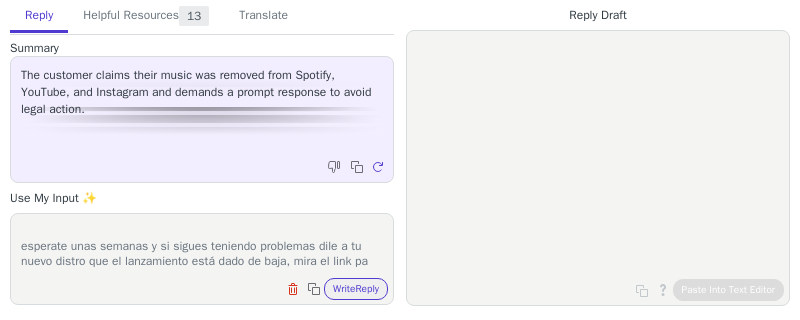scroll, scrollTop: 77, scrollLeft: 0, axis: vertical 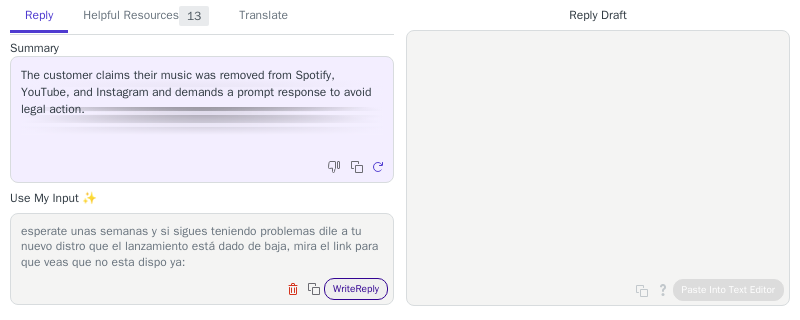 type on "tu cancion esta dada de baja en nuestro sistema y la version no se enceutnra disponible de nuestro lado. las tiendas tardan tiempo en procesar las bajas, no es un proceso inmediato. puede tardar hasta 3 semanas en eliminarse por completo.
esperate unas semanas y si sigues teniendo problemas dile a tu nuevo distro que el lanzamiento está dado de baja, mira el link para que veas que no esta dispo ya:" 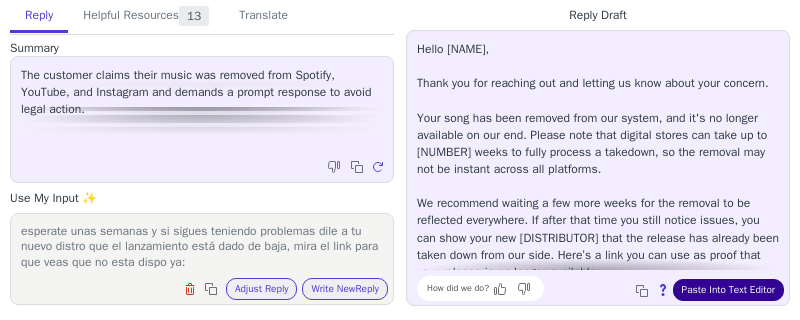 click on "Paste Into Text Editor" at bounding box center [728, 290] 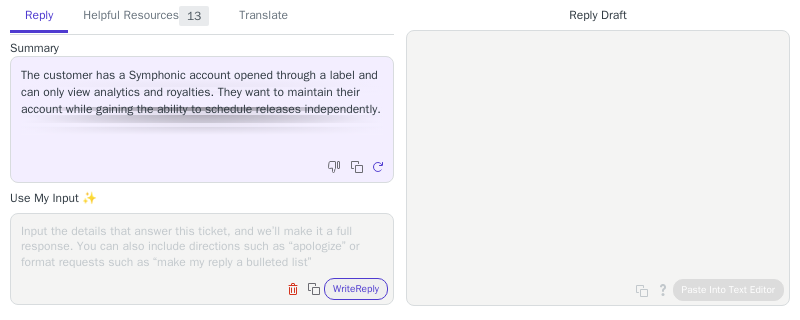 scroll, scrollTop: 0, scrollLeft: 0, axis: both 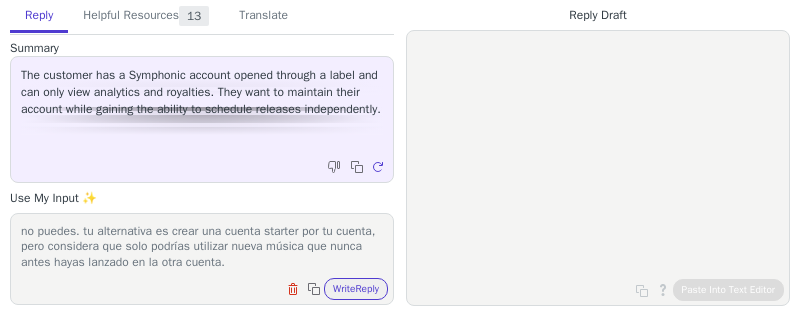 click on "no puedes. tu alternativa es crear una cuenta starter por tu cuenta, pero considera que solo podrías utilizar nueva música que nunca antes hayas lanzado en la otra cuenta." at bounding box center [202, 246] 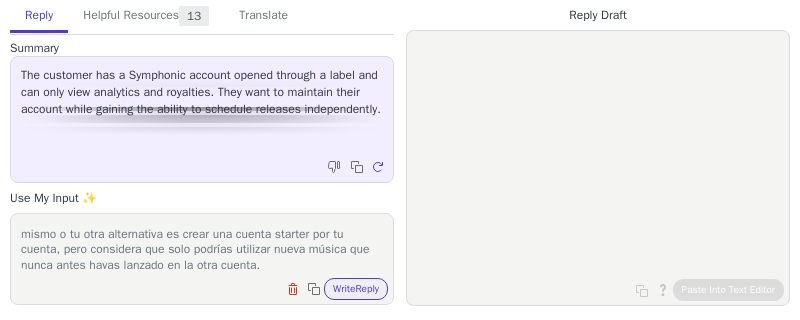 scroll, scrollTop: 32, scrollLeft: 0, axis: vertical 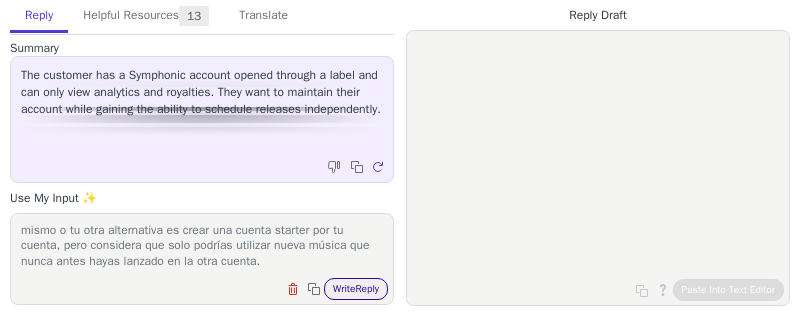 type on "no puedes. tus alternativas serían; pedirle al dueño de la cuenta que te conceda acceso para crear tus proopios lanzamientos ahí mismo o tu otra alternativa es crear una cuenta starter por tu cuenta, pero considera que solo podrías utilizar nueva música que nunca antes hayas lanzado en la otra cuenta." 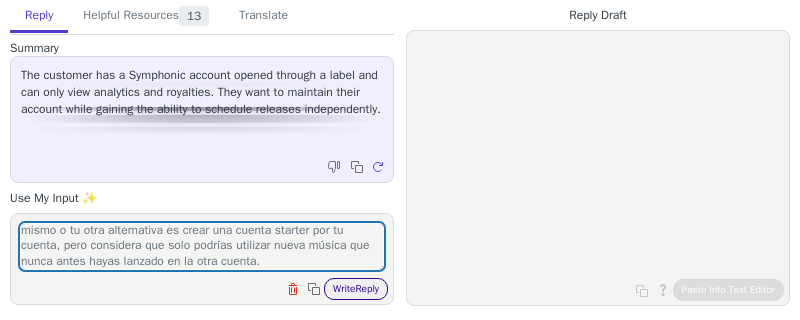 click on "Write  Reply" at bounding box center [356, 289] 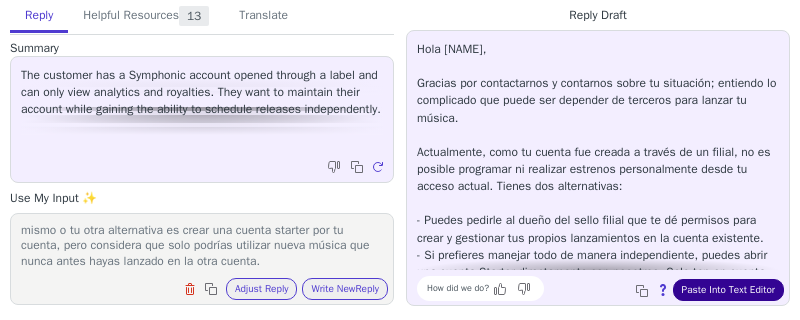 click on "Paste Into Text Editor" at bounding box center (728, 290) 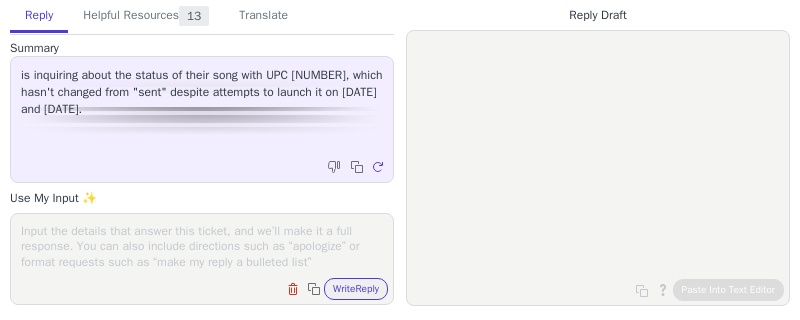 scroll, scrollTop: 0, scrollLeft: 0, axis: both 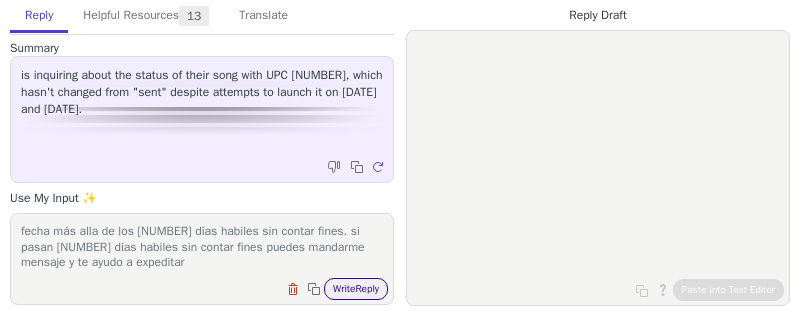 type on "el proceso de aprobación es de 5 días habiles sin contar fines. recomendamos enviar incluso con 3-4 semanas de anticipación. si gustas, edita tu lanzamiento y pon una fecha más alla de los 5 días habiles sin contar fines. si pasan 5 días habiles sin contar fines puedes mandarme mensaje y te ayudo a expeditar" 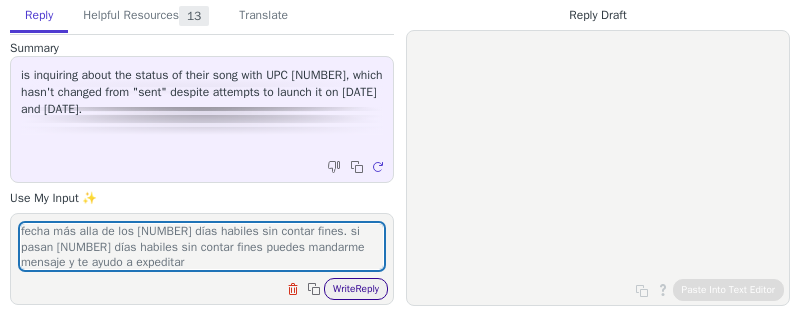 click on "Write  Reply" at bounding box center [356, 289] 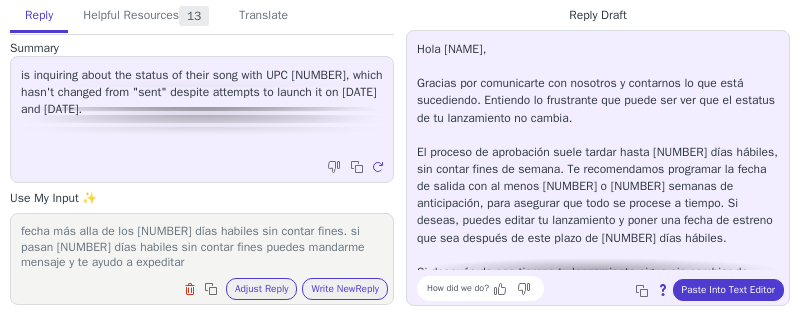 click on "How did we do?   Copy to clipboard About this reply Paste Into Text Editor" at bounding box center [608, 288] 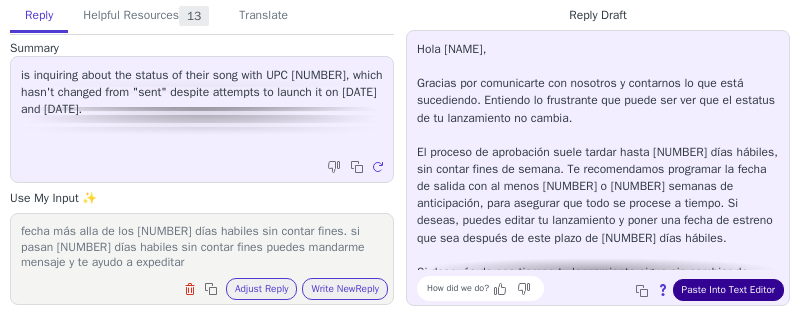 click on "Paste Into Text Editor" at bounding box center (728, 290) 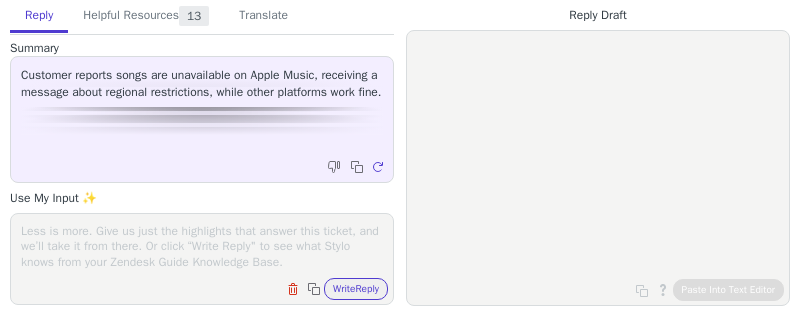 scroll, scrollTop: 0, scrollLeft: 0, axis: both 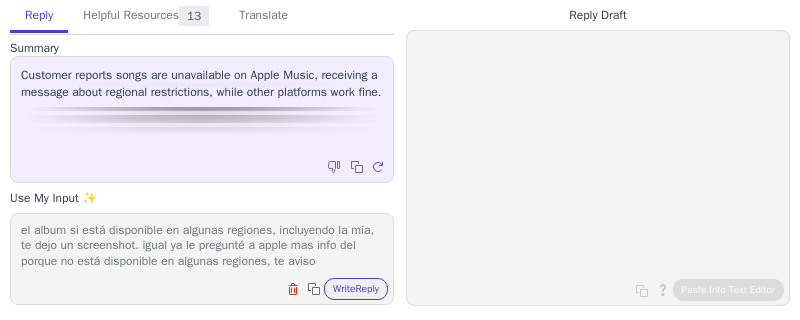 type on "el album si está disponible en algunas regiones, incluyendo la mía, te dejo un screenshot. igual ya le pregunté a apple mas info del porque no está disponible en algunas regiones, te aviso" 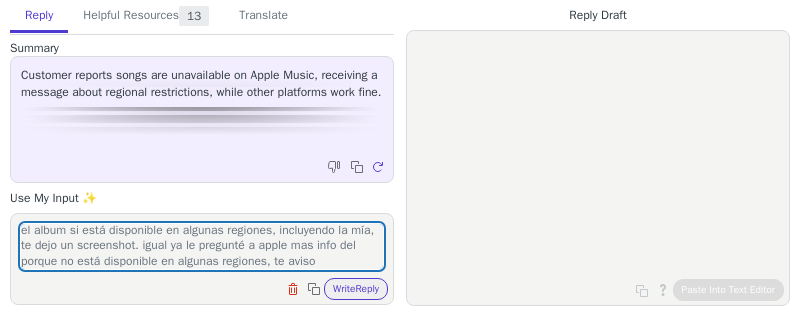 click on "el album si está disponible en algunas regiones, incluyendo la mía, te dejo un screenshot. igual ya le pregunté a apple mas info del porque no está disponible en algunas regiones, te aviso Clear field Copy to clipboard Write  Reply" at bounding box center (202, 259) 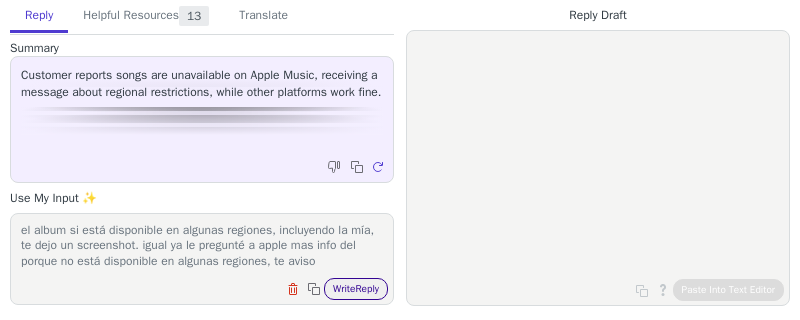 click on "Write  Reply" at bounding box center [356, 289] 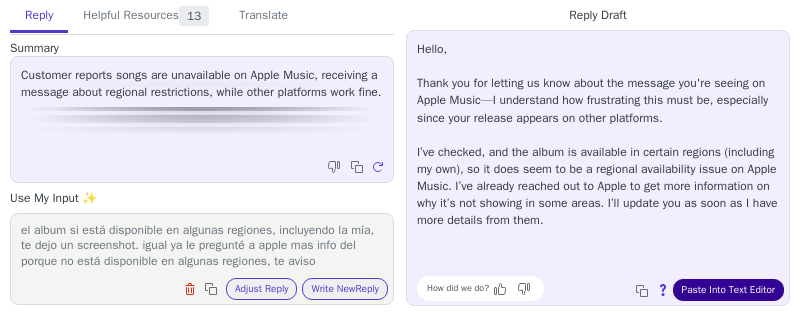 click on "Paste Into Text Editor" at bounding box center (728, 290) 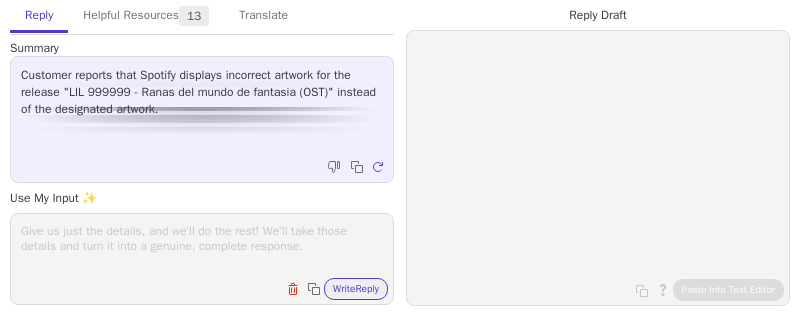scroll, scrollTop: 0, scrollLeft: 0, axis: both 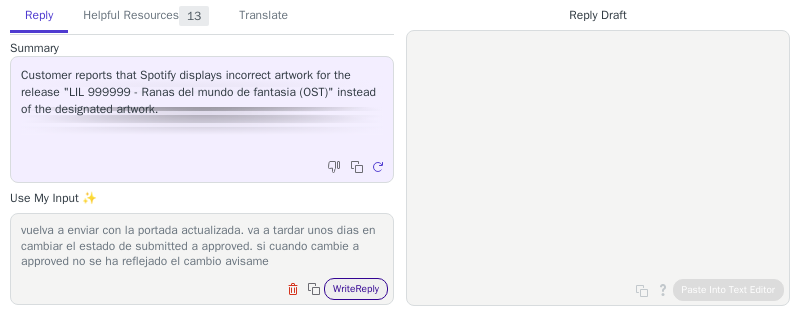 type on "por favor entra a tu lanzamiento y vuelve a someterlo para que se vuelva a enviar con la portada actualizada. va a tardar unos dias en cambiar el estado de submitted a approved. si cuando cambie a approved no se ha reflejado el cambio avisame" 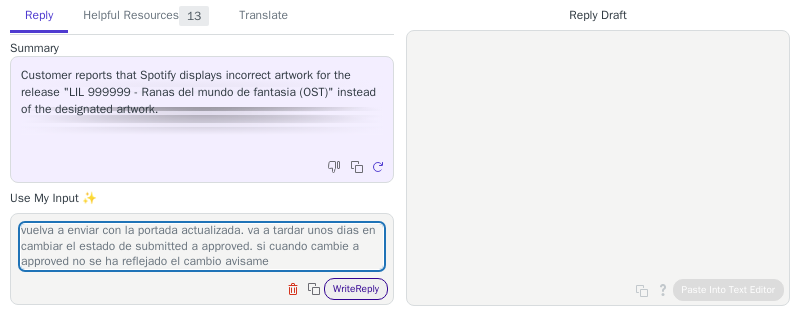 click on "Write  Reply" at bounding box center [356, 289] 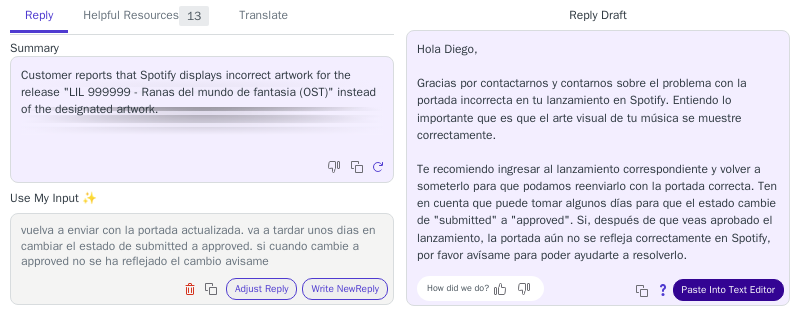 click on "Paste Into Text Editor" at bounding box center [728, 290] 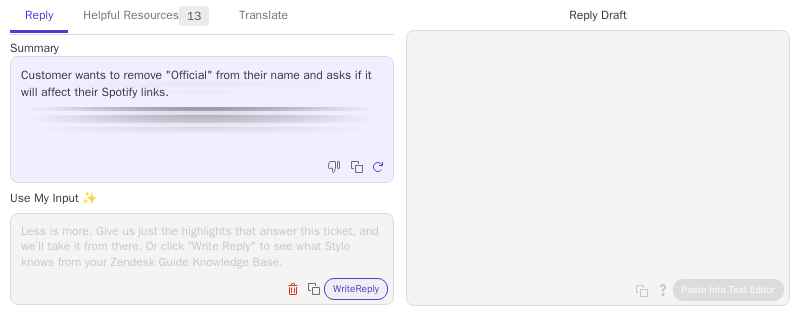 scroll, scrollTop: 0, scrollLeft: 0, axis: both 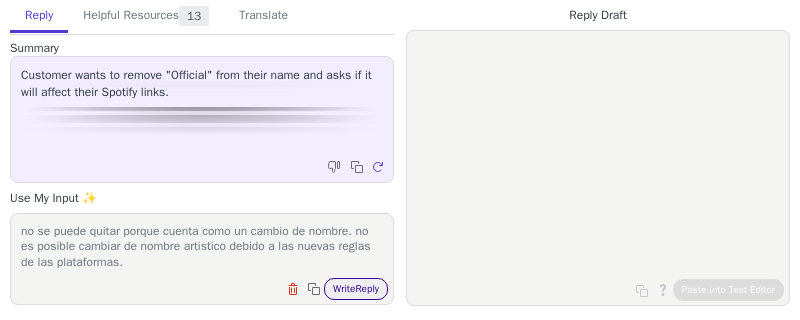 type on "no se puede quitar porque cuenta como un cambio de nombre. no es posible cambiar de nombre artistico debido a las nuevas reglas de las plataformas." 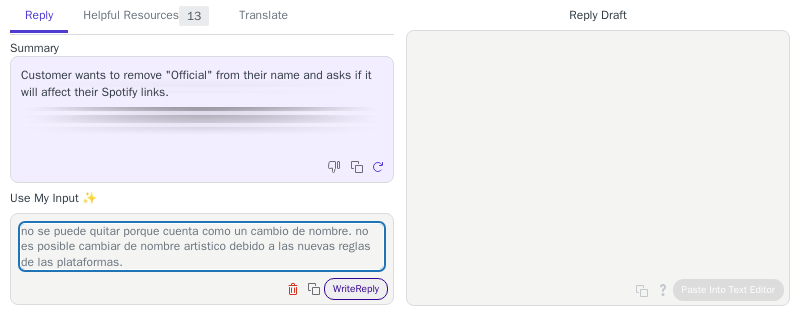 click on "Write  Reply" at bounding box center (356, 289) 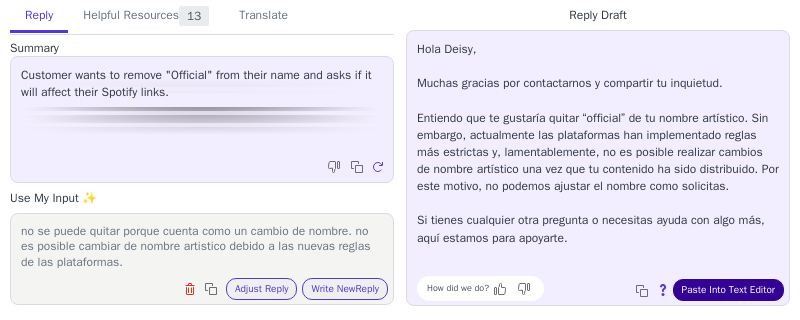click on "Paste Into Text Editor" at bounding box center [728, 290] 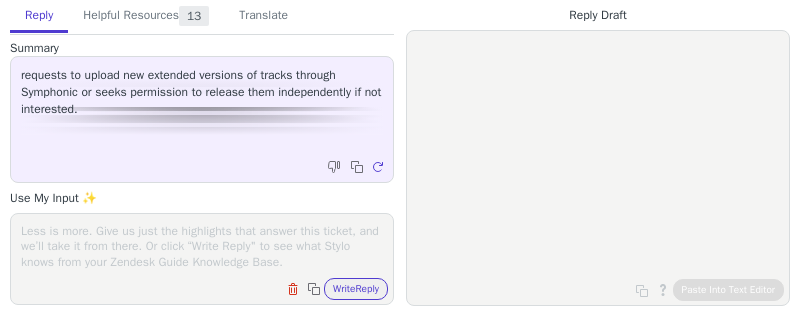 scroll, scrollTop: 0, scrollLeft: 0, axis: both 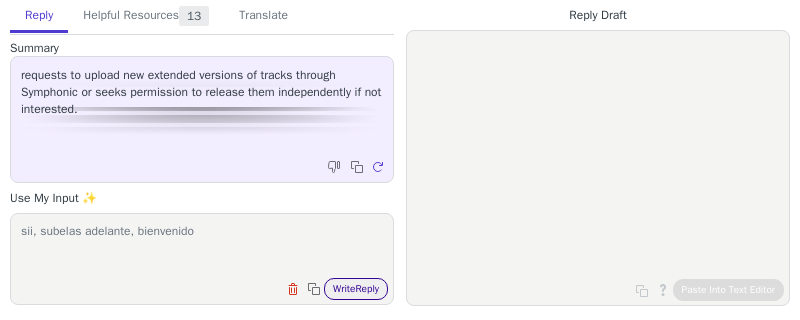 type on "sii, subelas adelante, bienvenido" 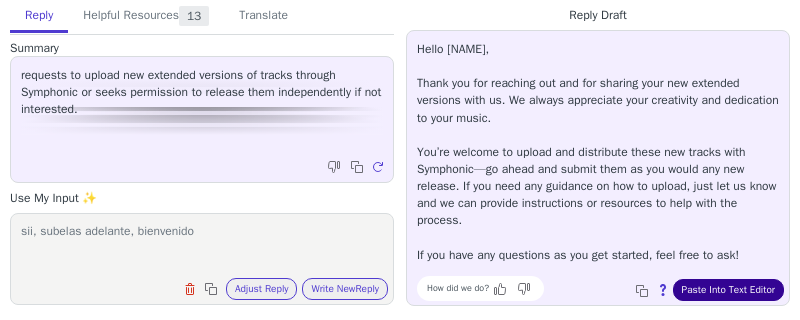 click on "Paste Into Text Editor" at bounding box center (728, 290) 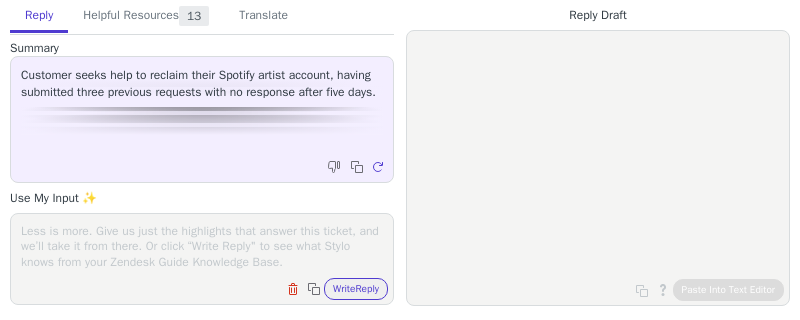 scroll, scrollTop: 0, scrollLeft: 0, axis: both 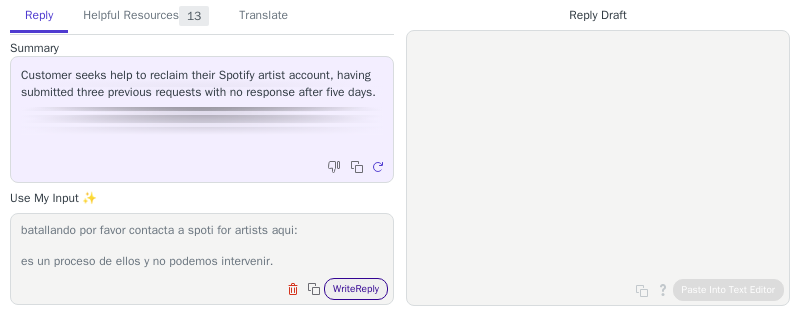 type on "toma en cuenta que es un proceso que tarda mi chingon. si sigues batallando por favor contacta a spoti for artists aqui:
es un proceso de ellos y no podemos intervenir." 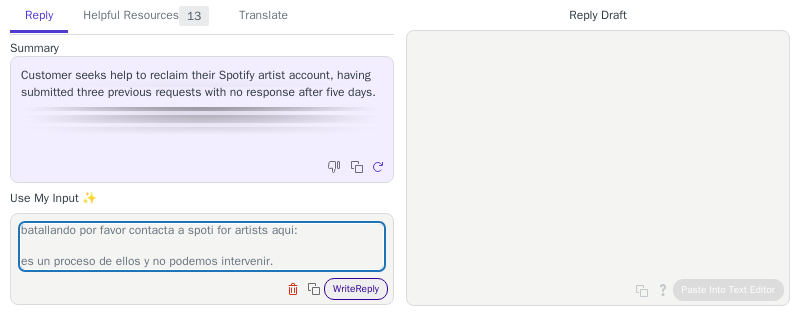 click on "Write  Reply" at bounding box center [356, 289] 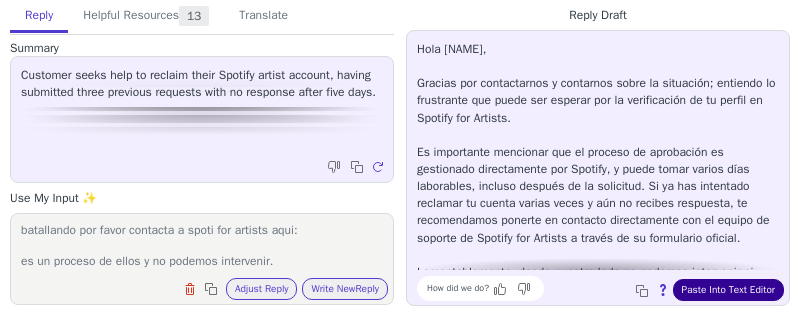 click on "Paste Into Text Editor" at bounding box center [728, 290] 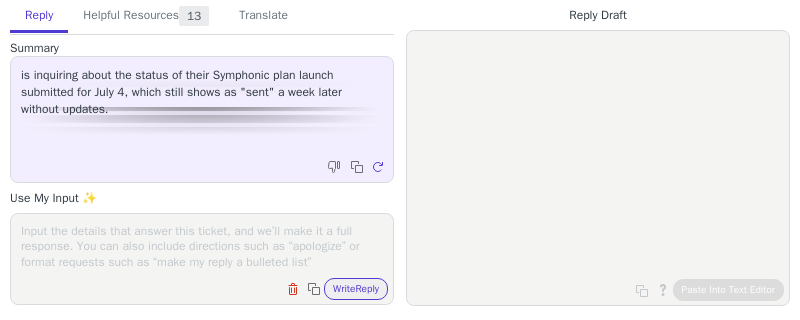 scroll, scrollTop: 0, scrollLeft: 0, axis: both 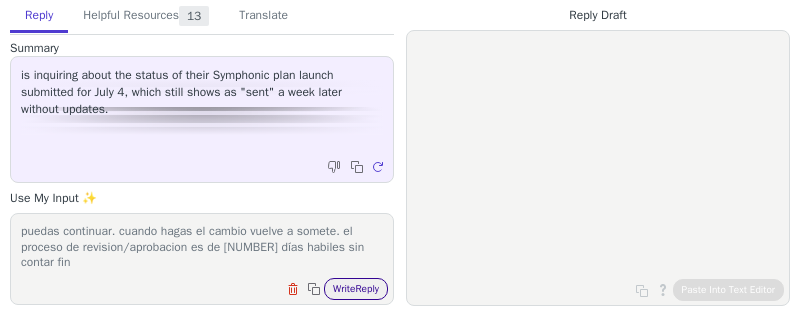 type on "tu lanzamiento fue rechazado porque tu cover art tiene informacion que difiere del lanzamiento. quita "[ARTIST]" ya que no acreditaste a ese artista en el lanzamiento, o acreditalo como featuring para que puedas continuar. cuando hagas el cambio vuelve a somete. el proceso de revision/aprobacion es de [NUMBER] días habiles sin contar fin" 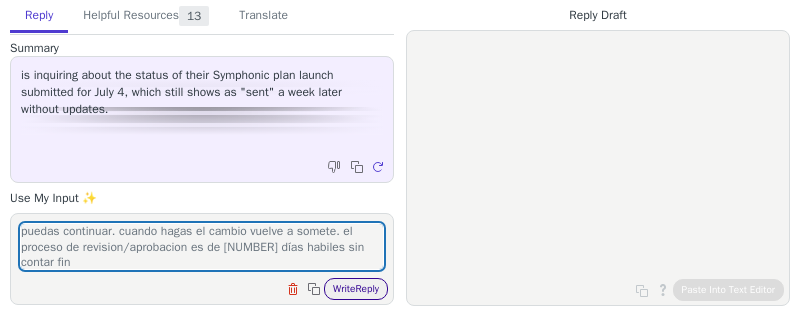 click on "Write  Reply" at bounding box center (356, 289) 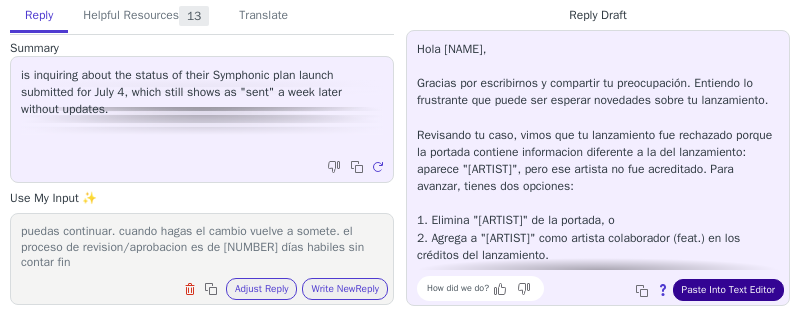 click on "Paste Into Text Editor" at bounding box center [728, 290] 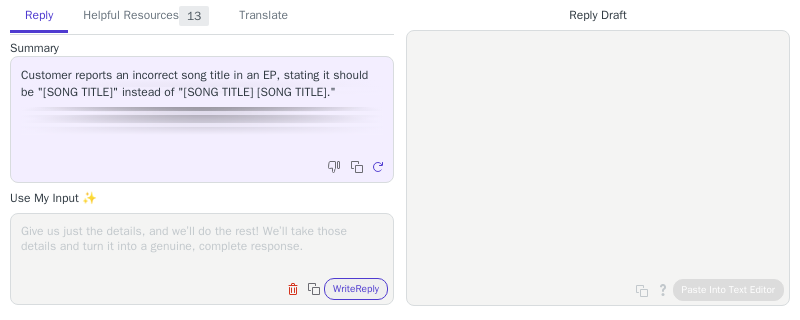 scroll, scrollTop: 0, scrollLeft: 0, axis: both 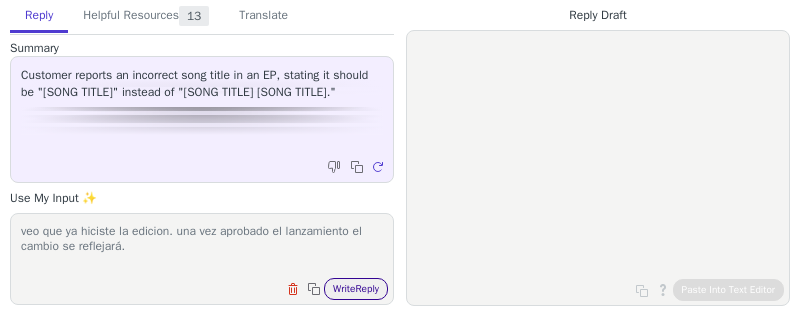 type on "veo que ya hiciste la edicion. una vez aprobado el lanzamiento el cambio se reflejará." 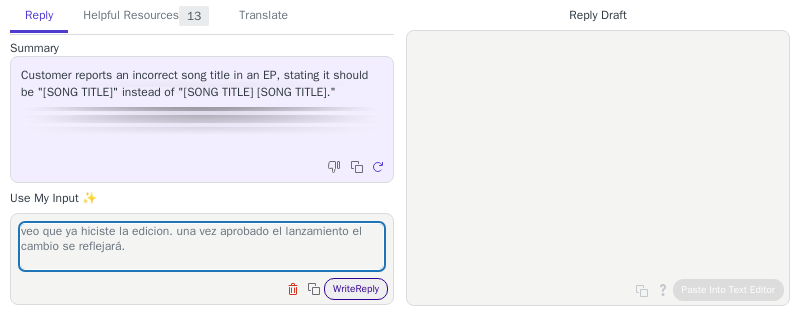 click on "Write  Reply" at bounding box center (356, 289) 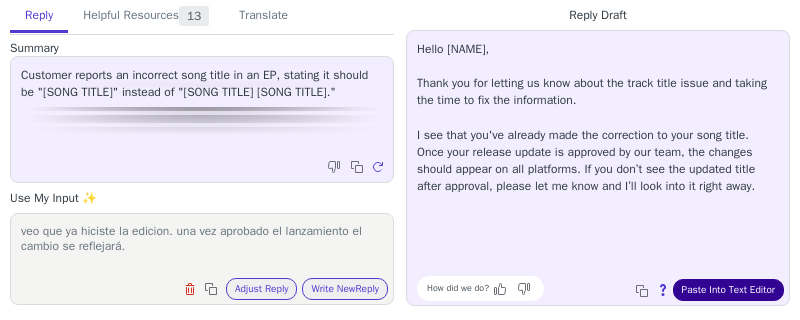 click on "Paste Into Text Editor" at bounding box center (728, 290) 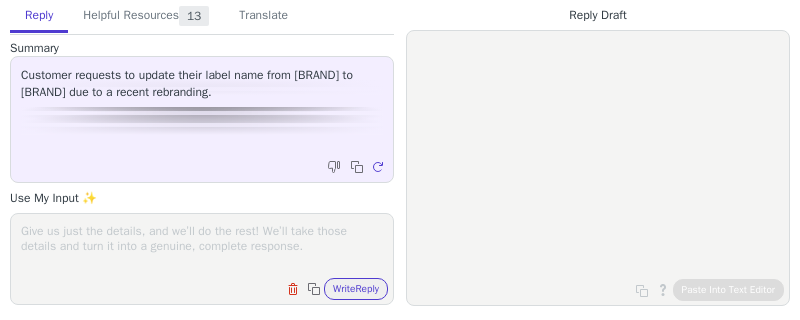 scroll, scrollTop: 0, scrollLeft: 0, axis: both 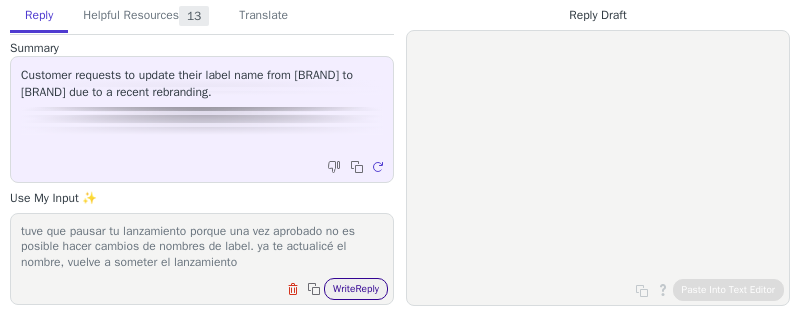 type on "tuve que pausar tu lanzamiento porque una vez aprobado no es posible hacer cambios de nombres de label. ya te actualicé el nombre, vuelve a someter el lanzamiento" 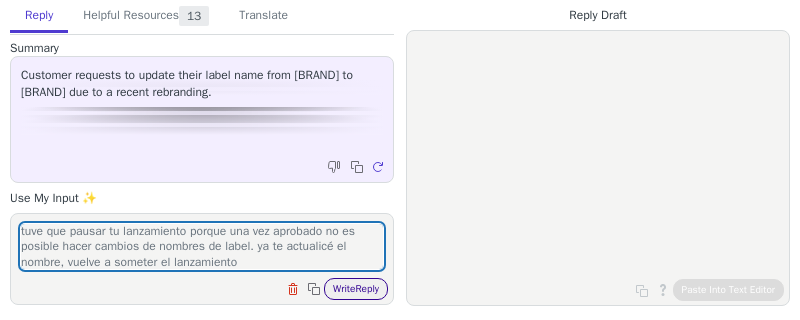 click on "Write  Reply" at bounding box center [356, 289] 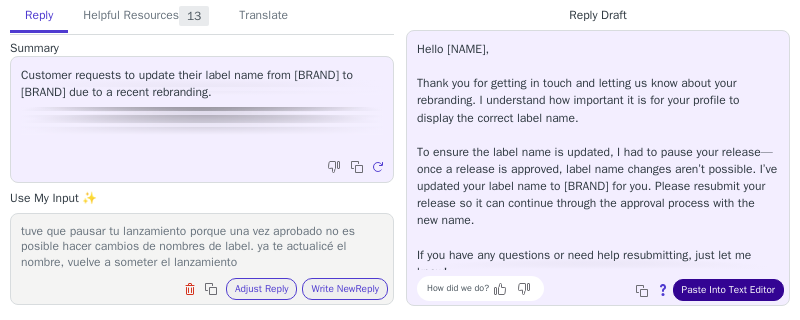 click on "Paste Into Text Editor" at bounding box center [728, 290] 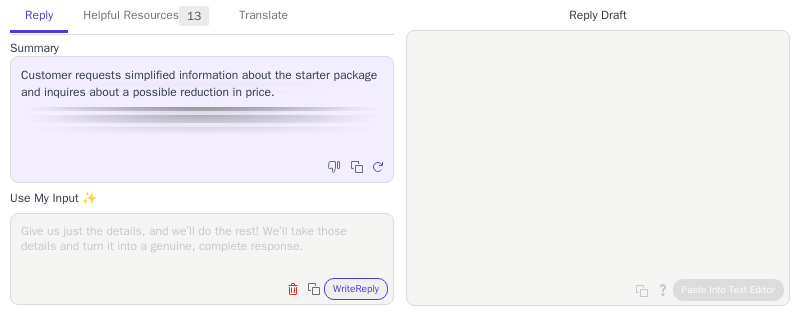 scroll, scrollTop: 0, scrollLeft: 0, axis: both 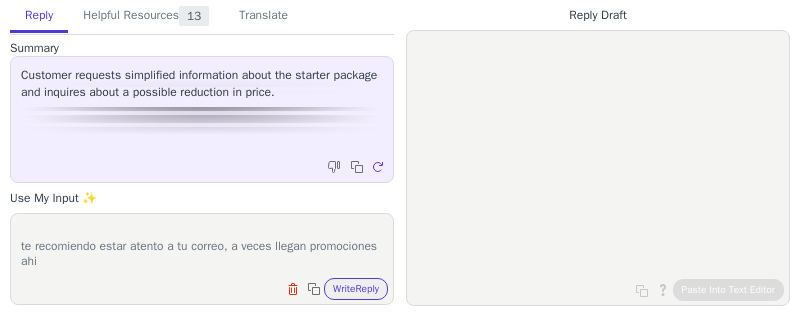 type on "Hello,
Thank you for considering Symphonic as your music distribution partner! We are excited to have the opportunity to work with you and help you get your music out to the world.
Our Symphonic Starter plan is a great way to get your music out to all major music platforms, retain 100% of your royalties, and continue growing your brand and fanbase.
solo puedes crear lanzamientos para 1 artista primario, puedes enviar a todas las major platforms, te dejo un articulo que tiene toda la info resumida.
te recomiendo estar atento a tu correo, a veces llegan promociones ahi" 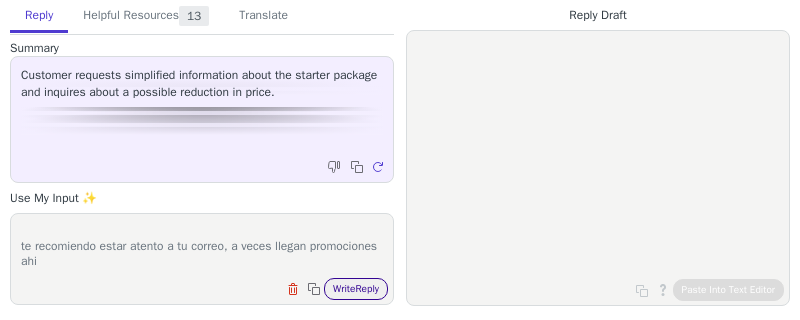 click on "Write  Reply" at bounding box center (356, 289) 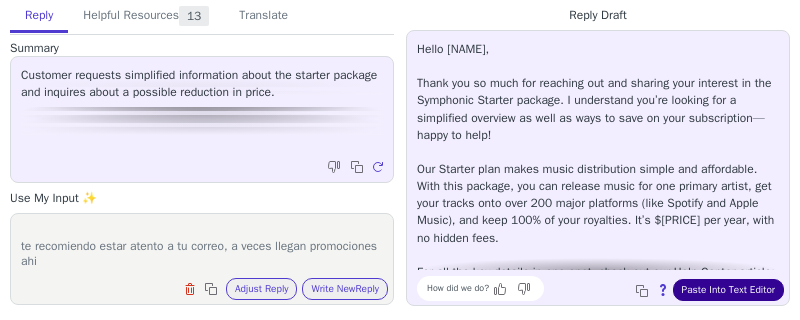 click on "Paste Into Text Editor" at bounding box center [728, 290] 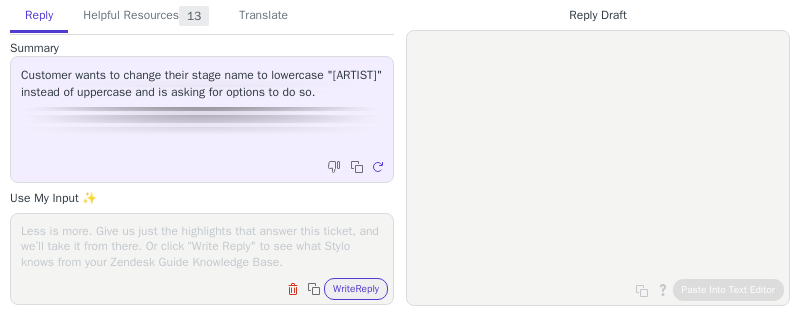 scroll, scrollTop: 0, scrollLeft: 0, axis: both 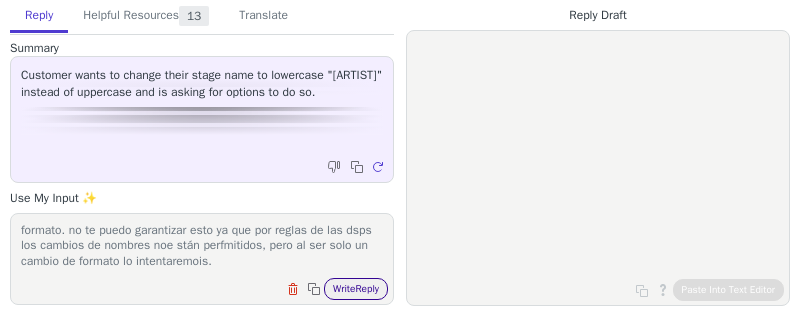 type on "modifique tu nombre en symphonic ms. por favor, vuelve a someter tu lanzamiento para que se envíe con la nueva info y se actualice el formato. no te puedo garantizar esto ya que por reglas de las dsps los cambios de nombres noe stán perfmitidos, pero al ser solo un cambio de formato lo intentaremois." 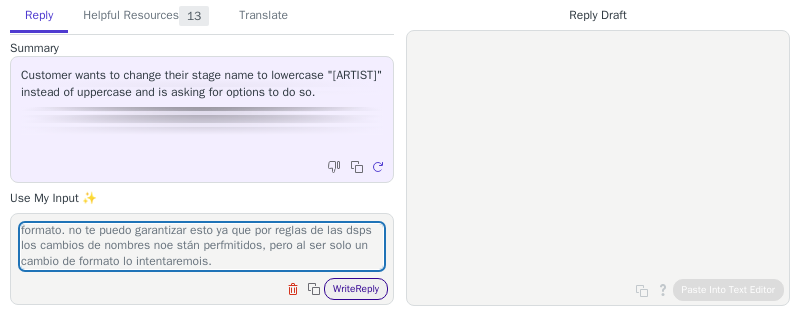click on "Write  Reply" at bounding box center [356, 289] 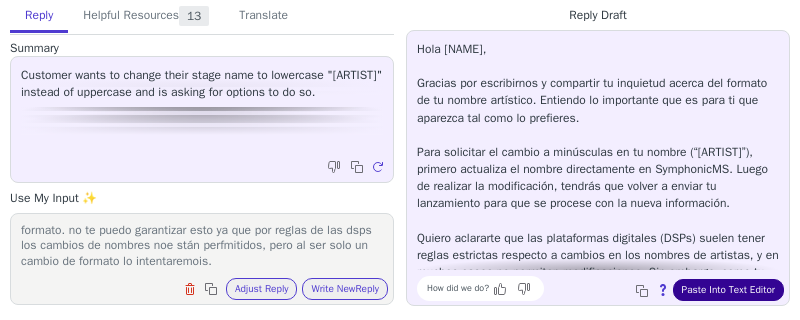 click on "Paste Into Text Editor" at bounding box center (728, 290) 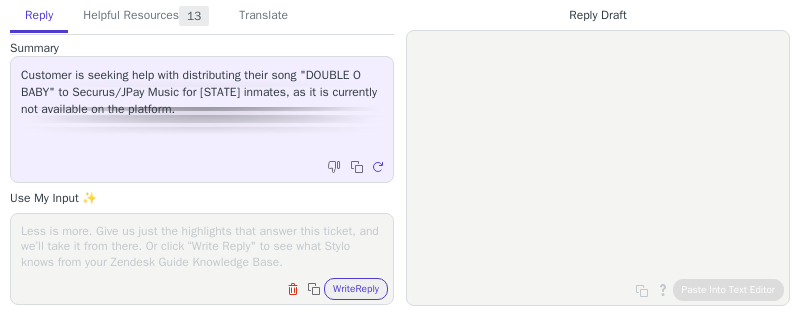 scroll, scrollTop: 0, scrollLeft: 0, axis: both 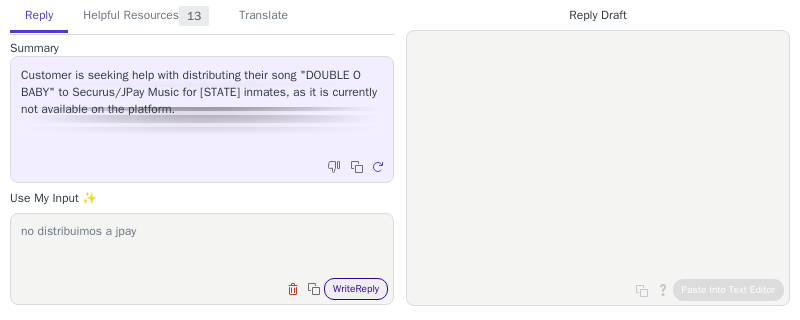 type on "no distribuimos a jpay" 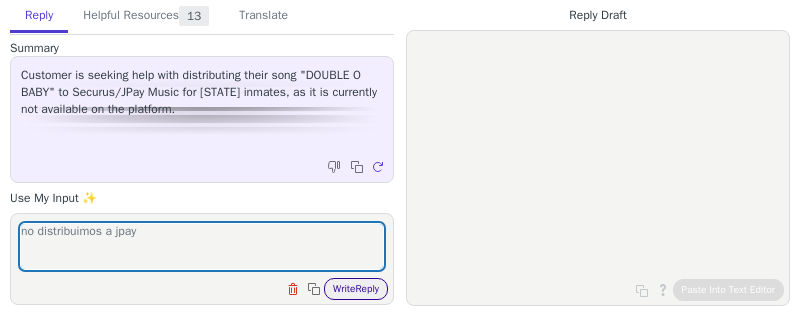 click on "Write  Reply" at bounding box center (356, 289) 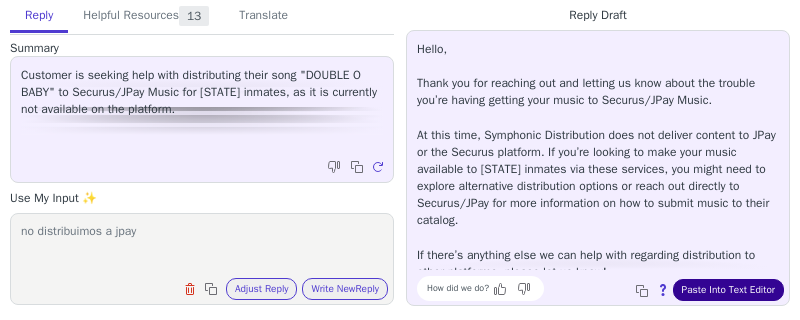 click on "Paste Into Text Editor" at bounding box center [728, 290] 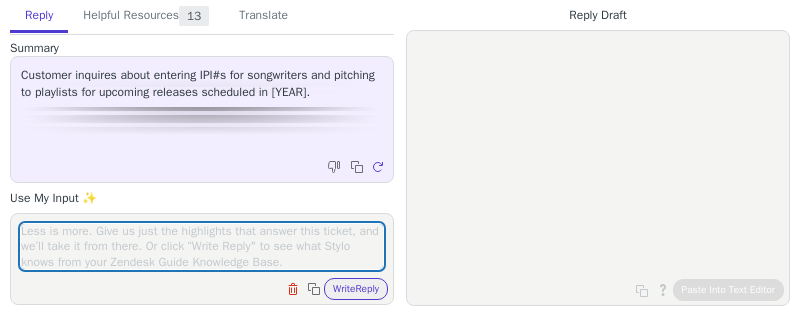 click at bounding box center (202, 246) 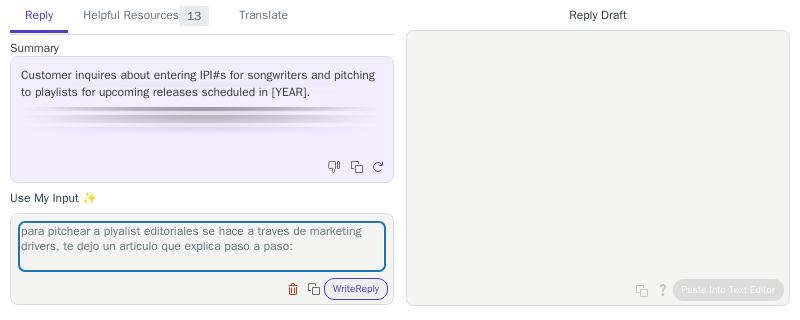 scroll, scrollTop: 16, scrollLeft: 0, axis: vertical 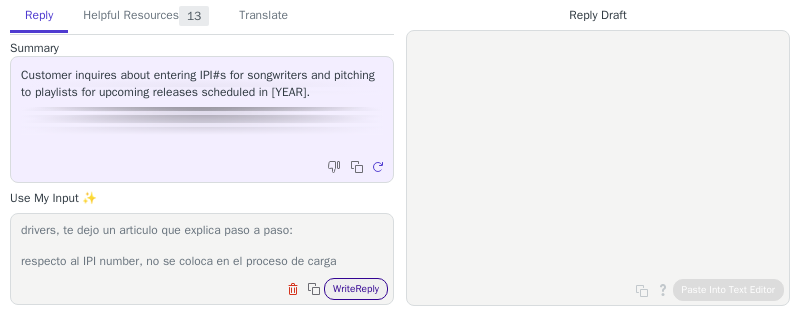 type on "para pitchear a plyalist editoriales se hace a traves de marketing drivers, te dejo un articulo que explica paso a paso:
respecto al IPI number, no se coloca en el proceso de carga" 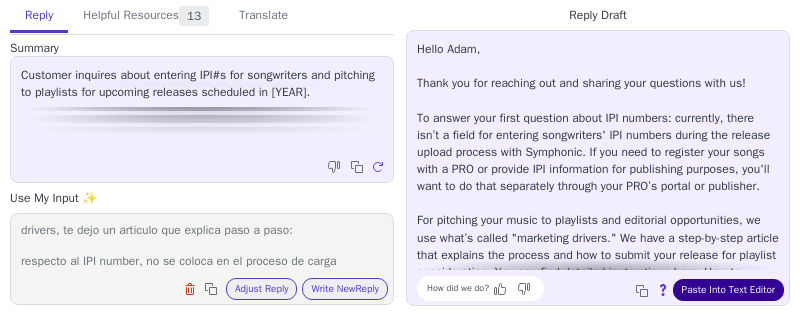 click on "Paste Into Text Editor" at bounding box center [728, 290] 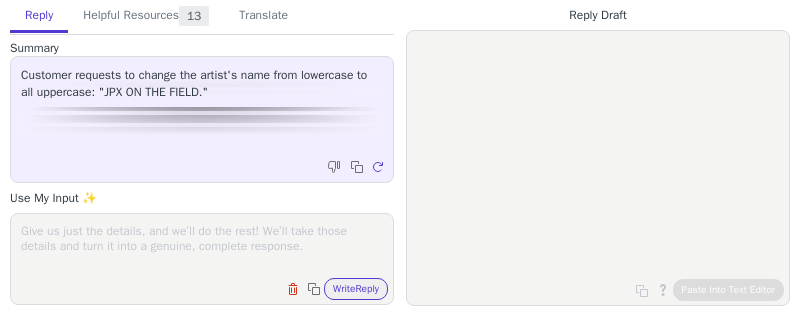 scroll, scrollTop: 0, scrollLeft: 0, axis: both 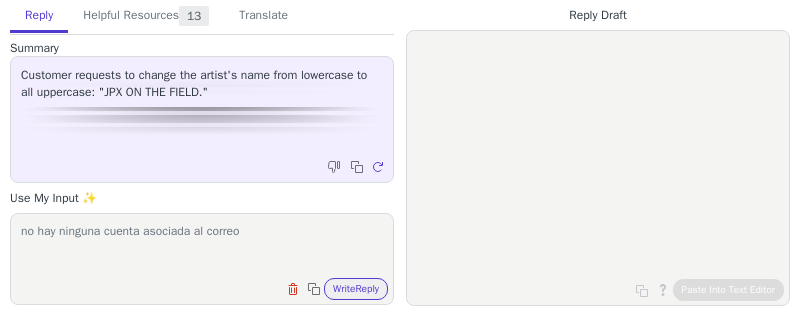 paste on "rodriplass@gmail.com" 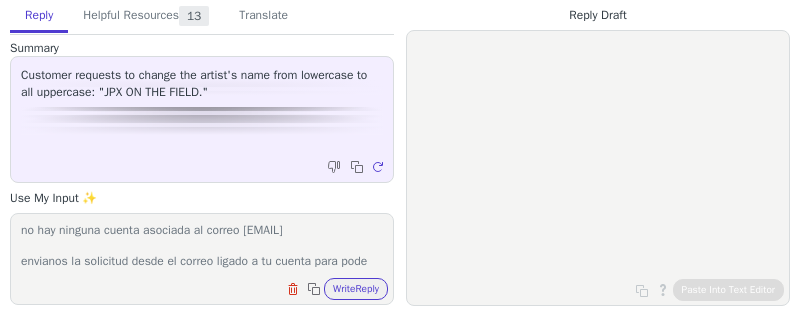 scroll, scrollTop: 31, scrollLeft: 0, axis: vertical 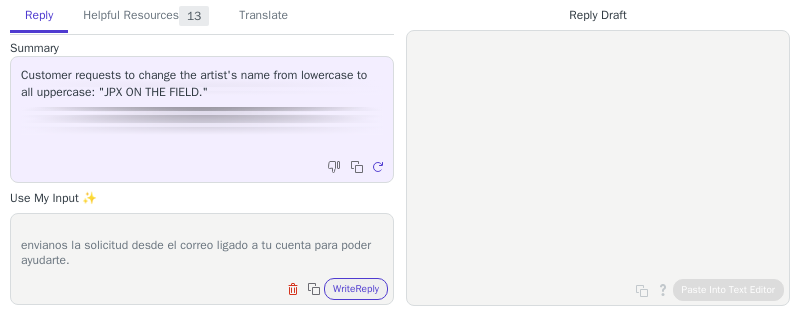 type on "no hay ninguna cuenta asociada al correo rodriplass@gmail.com
envianos la solicitud desde el correo ligado a tu cuenta para poder ayudarte." 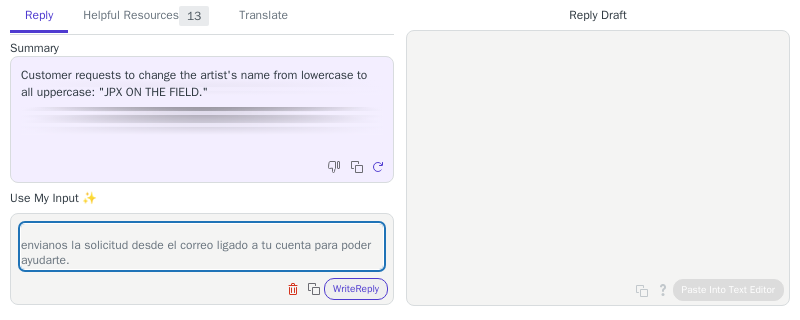 click on "no hay ninguna cuenta asociada al correo rodriplass@gmail.com
envianos la solicitud desde el correo ligado a tu cuenta para poder ayudarte. Clear field Copy to clipboard Write  Reply" at bounding box center (202, 259) 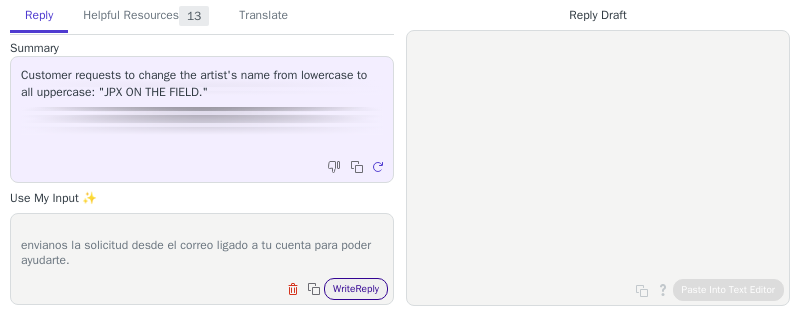 click on "Write  Reply" at bounding box center [356, 289] 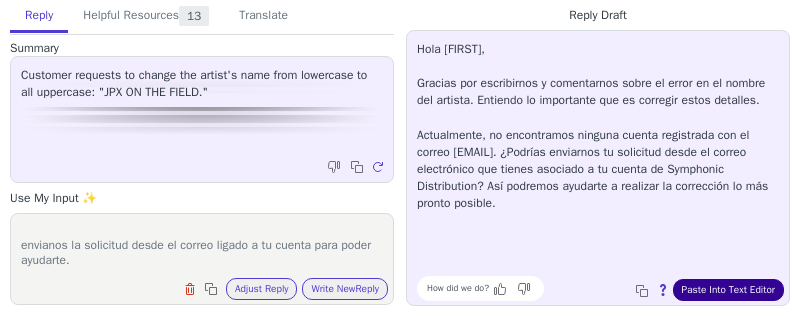 click on "Paste Into Text Editor" at bounding box center [728, 290] 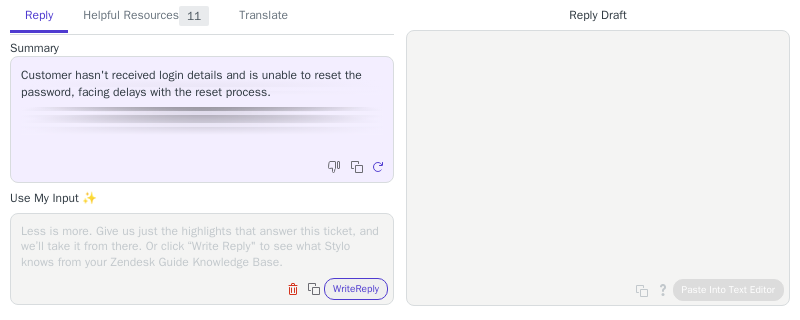 scroll, scrollTop: 0, scrollLeft: 0, axis: both 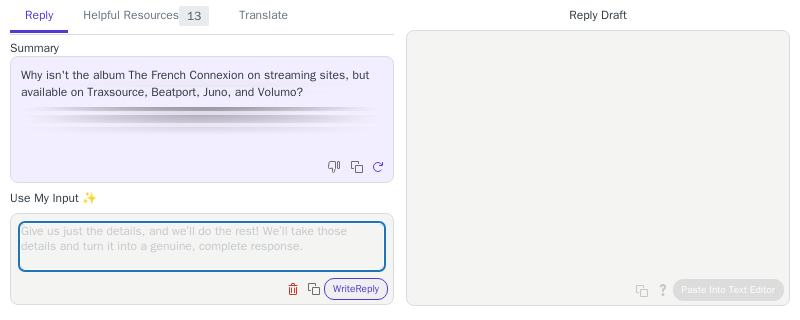 click at bounding box center [202, 246] 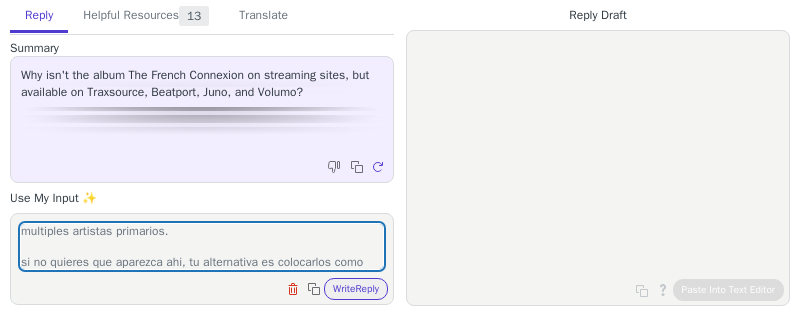 scroll, scrollTop: 62, scrollLeft: 0, axis: vertical 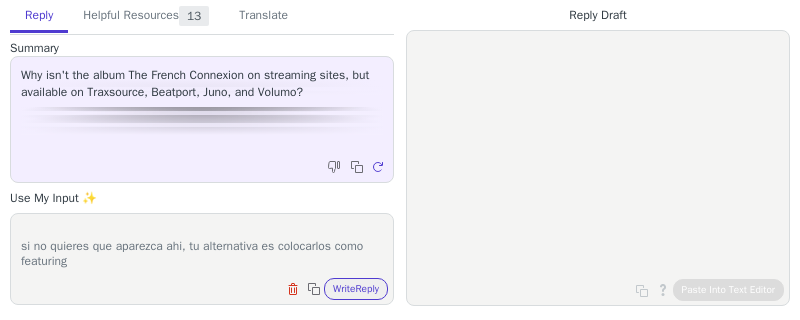 drag, startPoint x: 125, startPoint y: 264, endPoint x: 196, endPoint y: 251, distance: 72.18033 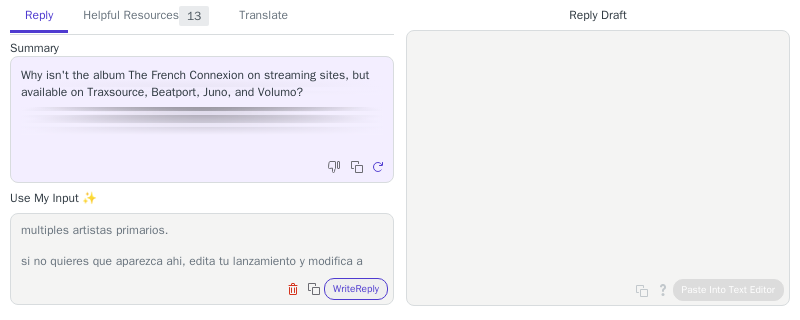 scroll, scrollTop: 62, scrollLeft: 0, axis: vertical 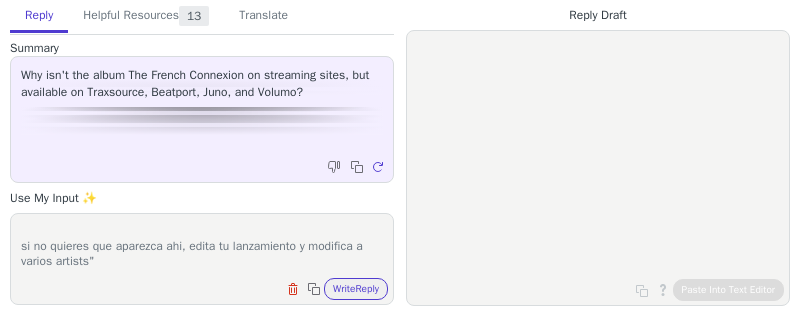 click on "tu lanzamiento si esta disponible, aqui lo tienes:
se publico en un perfil de spoti for artists porque colcoaste multiples artistas primarios.
si no quieres que aparezca ahi, edita tu lanzamiento y modifica a varios artists"" at bounding box center [202, 246] 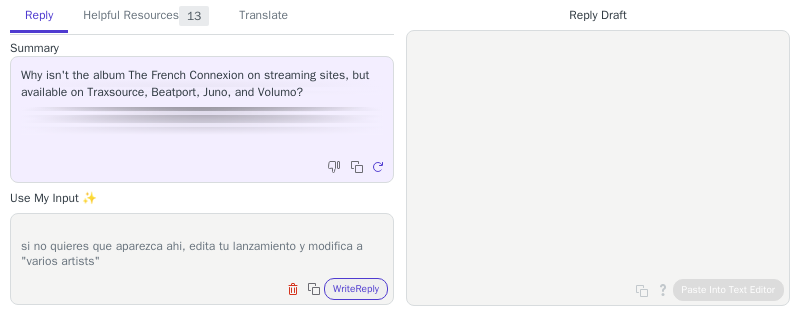 click on "tu lanzamiento si esta disponible, aqui lo tienes:
se publico en un perfil de spoti for artists porque colcoaste multiples artistas primarios.
si no quieres que aparezca ahi, edita tu lanzamiento y modifica a "varios artists" Clear field Copy to clipboard Write  Reply" at bounding box center [202, 259] 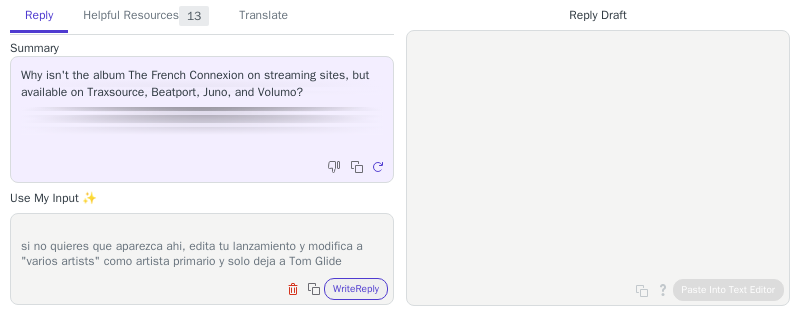 click on "tu lanzamiento si esta disponible, aqui lo tienes:
se publico en un perfil de spoti for artists porque colcoaste multiples artistas primarios.
si no quieres que aparezca ahi, edita tu lanzamiento y modifica a "varios artists" como artista primario y solo deja a Tom Glide" at bounding box center [202, 246] 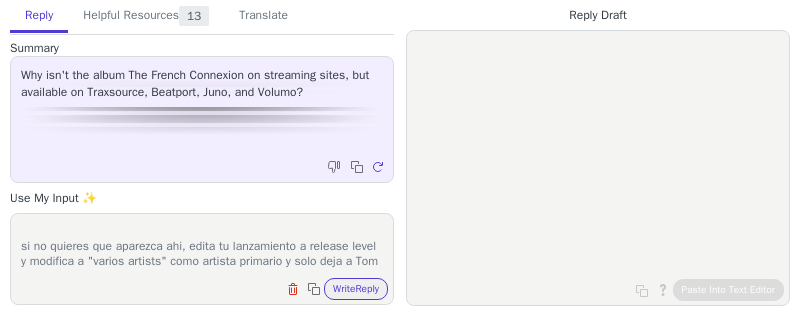 scroll, scrollTop: 78, scrollLeft: 0, axis: vertical 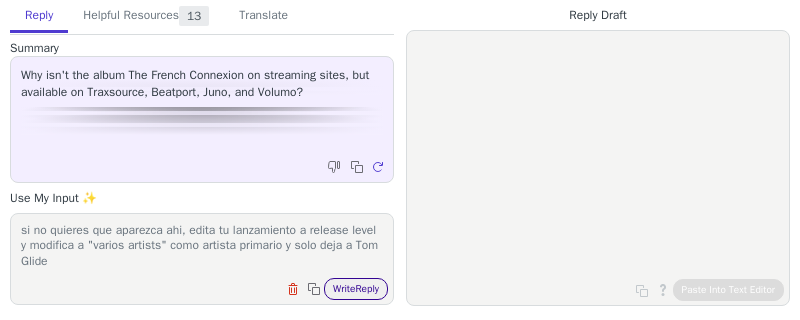 type on "tu lanzamiento si esta disponible, aqui lo tienes:
se publico en un perfil de spoti for artists porque colcoaste multiples artistas primarios.
si no quieres que aparezca ahi, edita tu lanzamiento a release level y modifica a "varios artists" como artista primario y solo deja a Tom Glide" 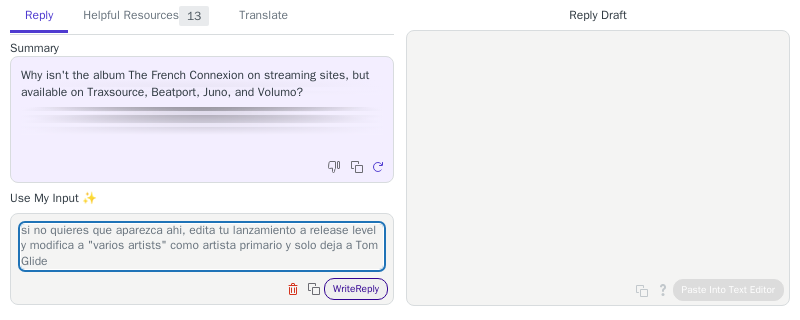 click on "Write  Reply" at bounding box center [356, 289] 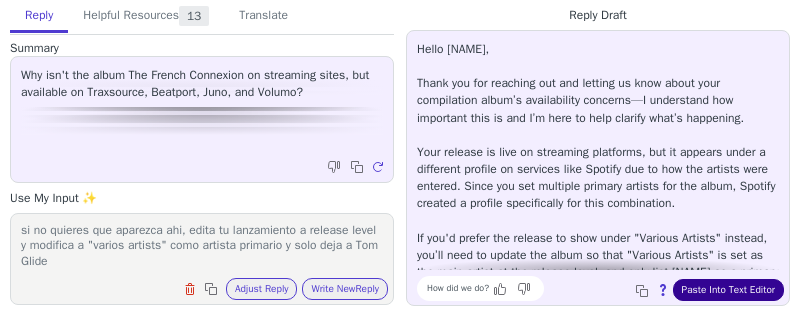 click on "Paste Into Text Editor" at bounding box center [728, 290] 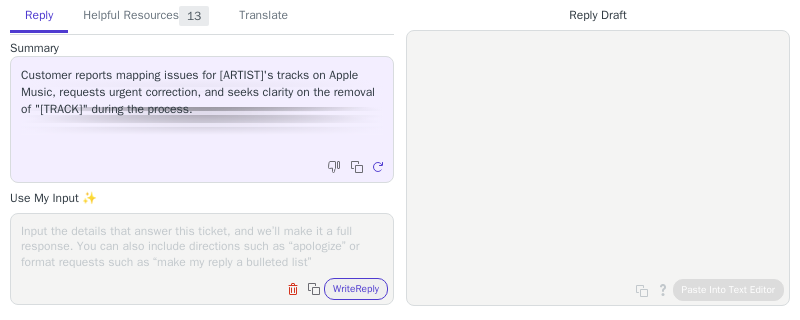 scroll, scrollTop: 0, scrollLeft: 0, axis: both 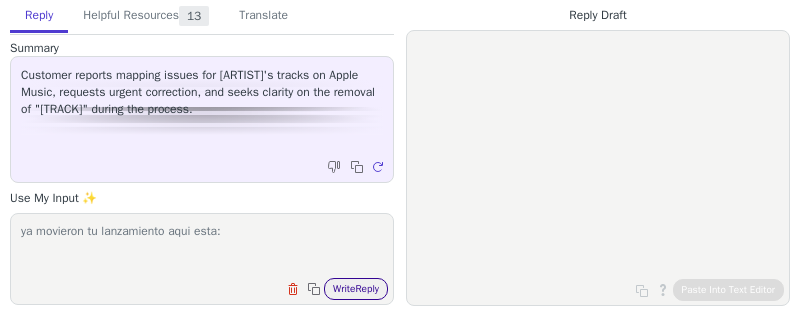 type on "ya movieron tu lanzamiento aqui esta:" 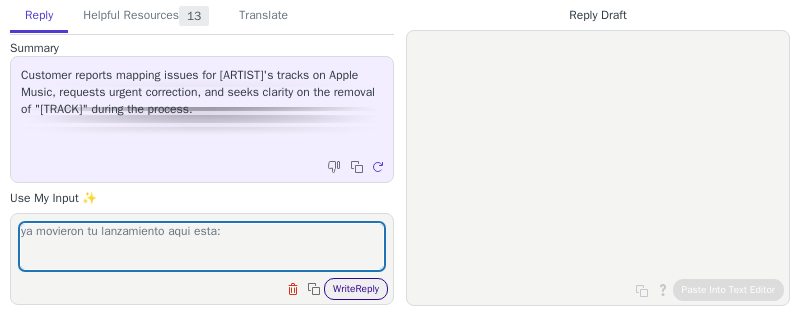 click on "Write  Reply" at bounding box center [356, 289] 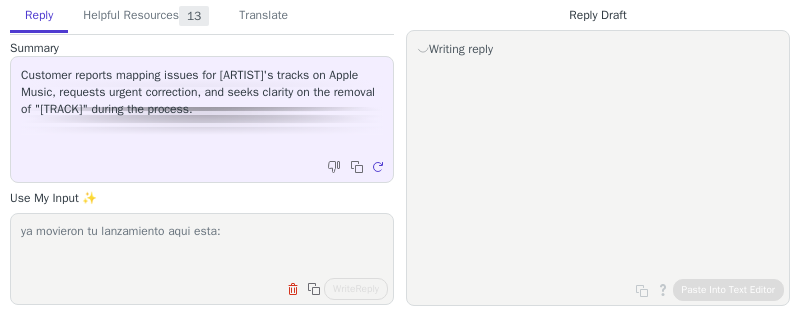 click on "ya movieron tu lanzamiento aqui esta:" at bounding box center (202, 246) 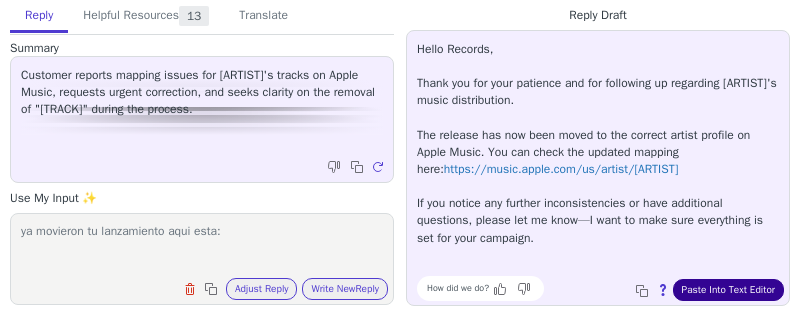 click on "Paste Into Text Editor" at bounding box center (728, 290) 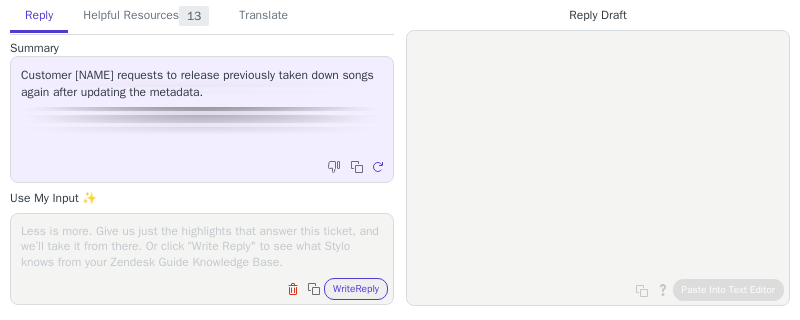 scroll, scrollTop: 0, scrollLeft: 0, axis: both 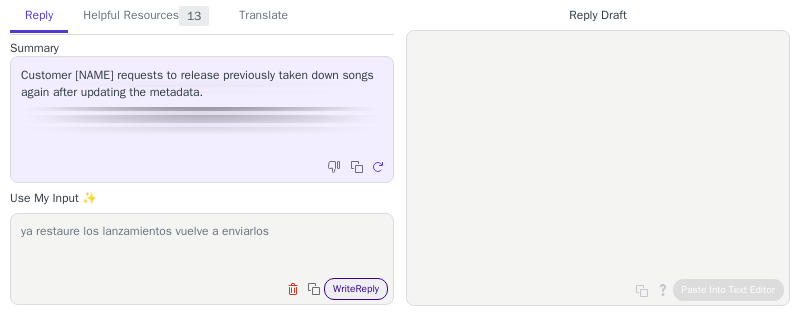 type on "ya restaure los lanzamientos vuelve a enviarlos" 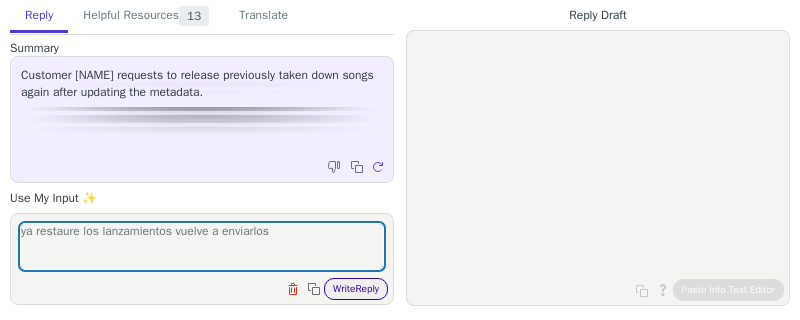 click on "Write  Reply" at bounding box center [356, 289] 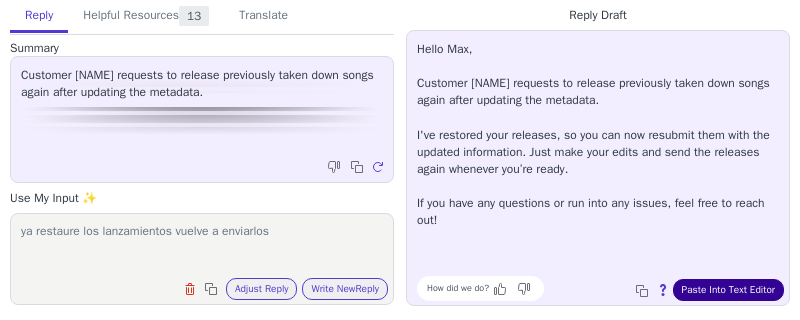 click on "Paste Into Text Editor" at bounding box center (728, 290) 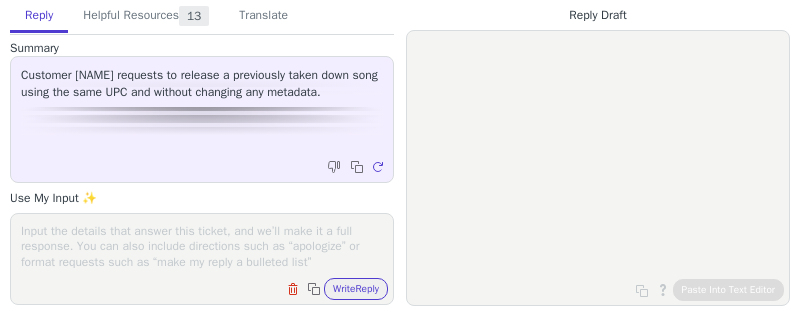 scroll, scrollTop: 0, scrollLeft: 0, axis: both 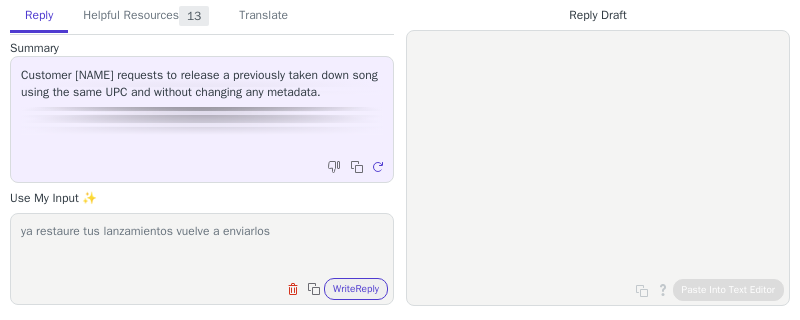 click on "ya restaure tus lanzamientos vuelve a enviarlos" at bounding box center [202, 246] 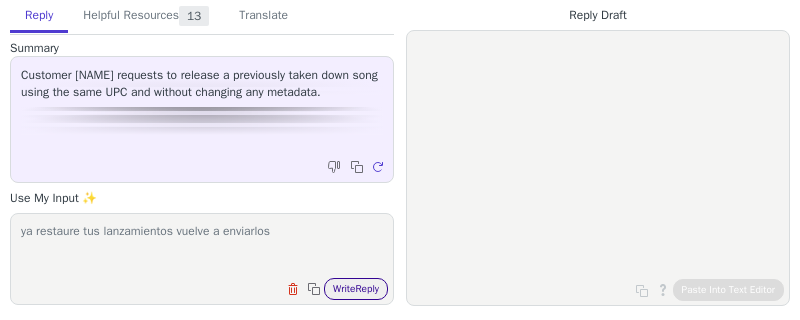 type on "ya restaure tus lanzamientos vuelve a enviarlos" 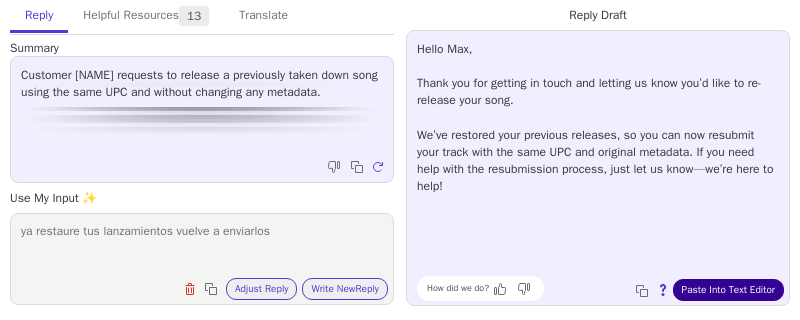 click on "Paste Into Text Editor" at bounding box center (728, 290) 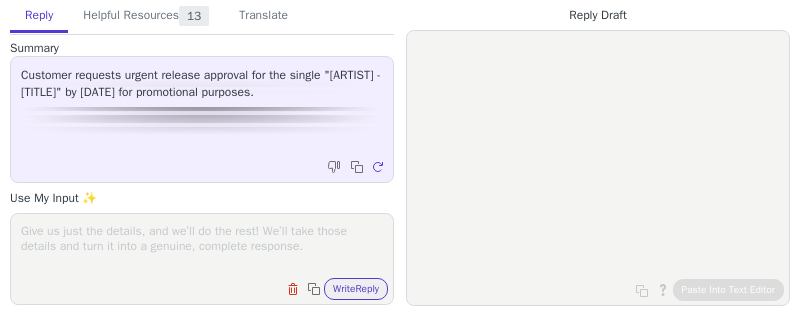 scroll, scrollTop: 0, scrollLeft: 0, axis: both 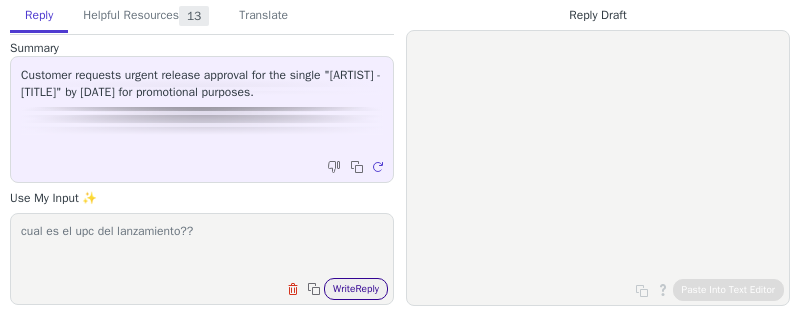 type on "cual es el upc del lanzamiento??" 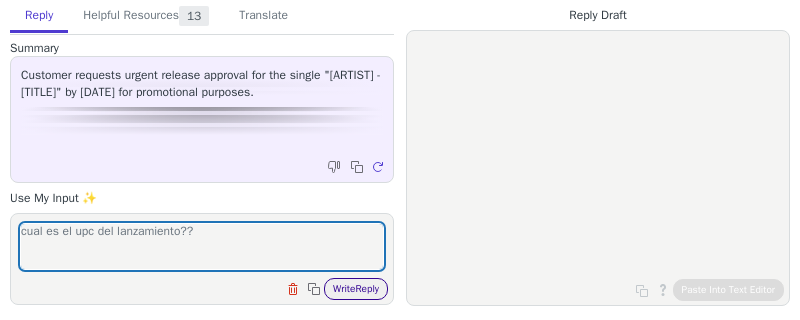click on "Write  Reply" at bounding box center [356, 289] 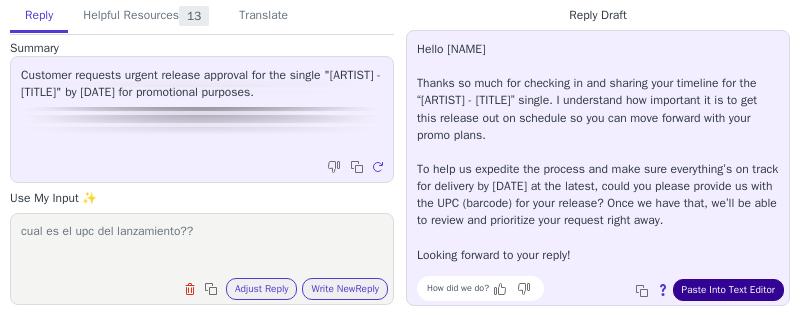 click on "Paste Into Text Editor" at bounding box center [728, 290] 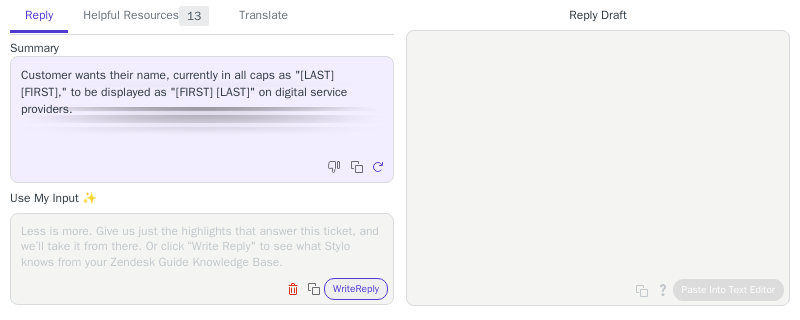 click at bounding box center [202, 246] 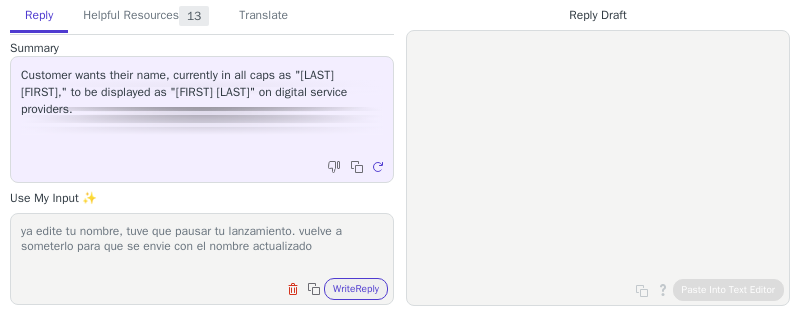 type on "ya edite tu nombre, tuve que pausar tu lanzamiento. vuelve a someterlo para que se envie con el nombre actualizado" 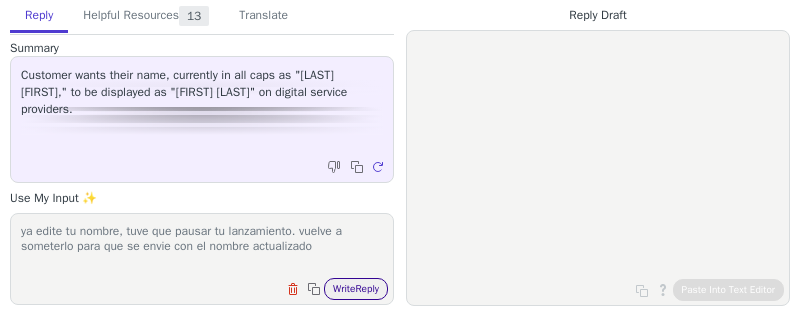 click on "Write  Reply" at bounding box center (356, 289) 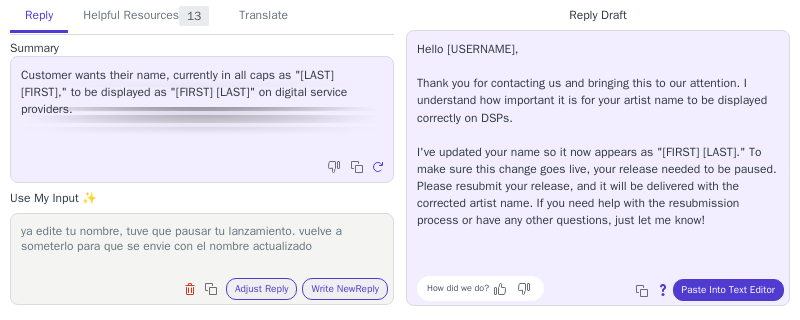 click on "How did we do?   Copy to clipboard About this reply Paste Into Text Editor" at bounding box center (608, 288) 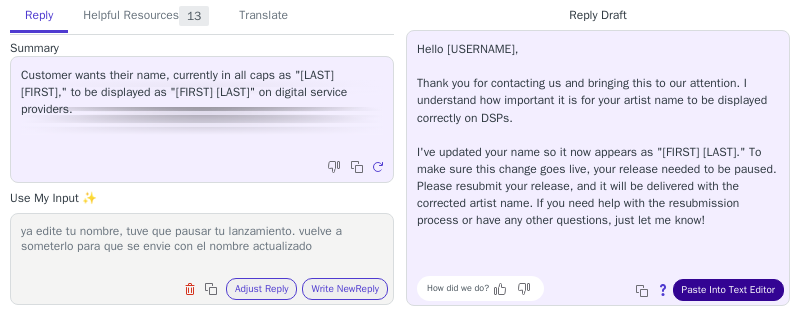 click on "Paste Into Text Editor" at bounding box center [728, 290] 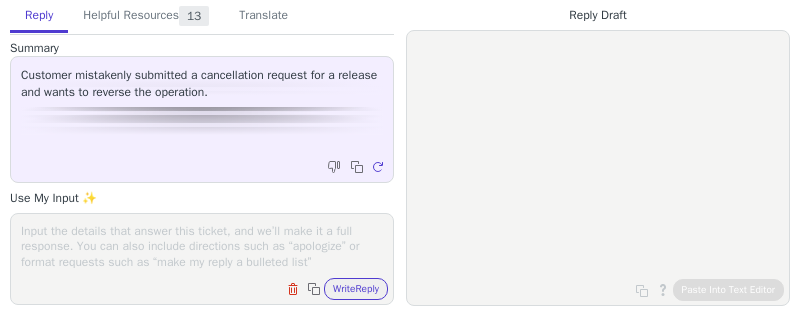 scroll, scrollTop: 0, scrollLeft: 0, axis: both 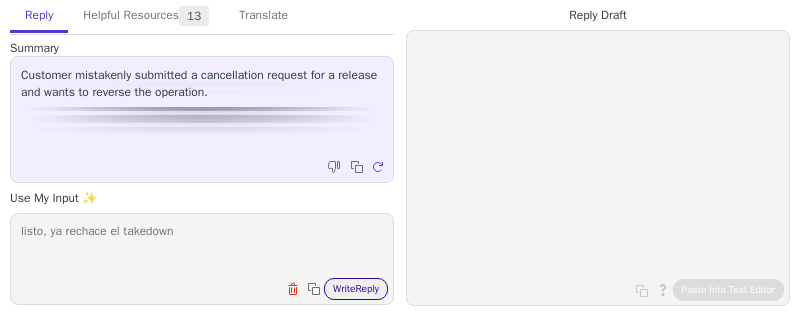 type on "listo, ya rechace el takedown" 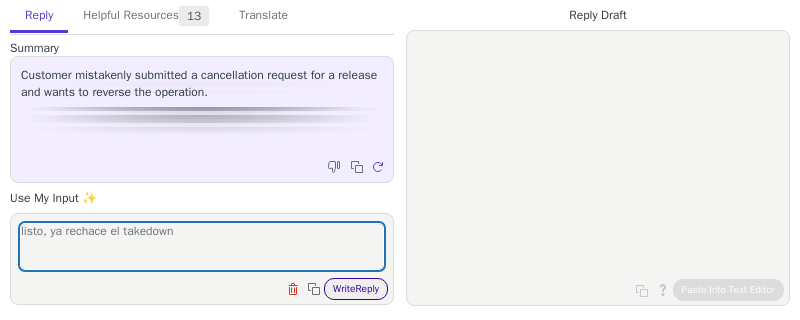 click on "Write  Reply" at bounding box center (356, 289) 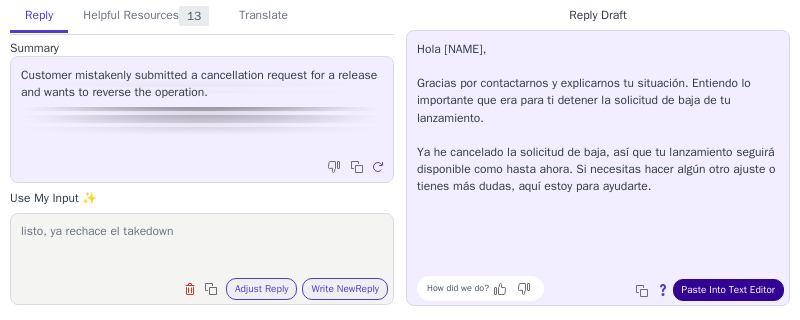 click on "Paste Into Text Editor" at bounding box center (728, 290) 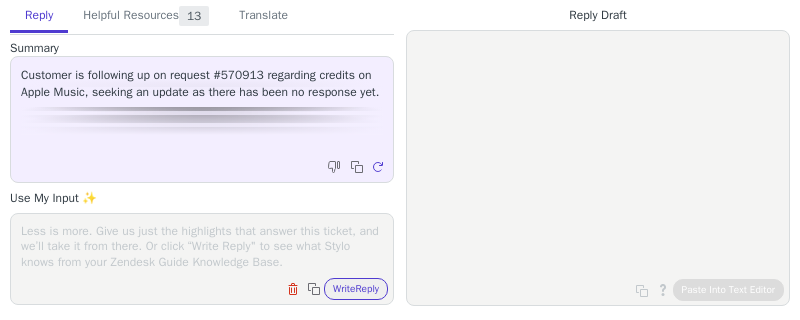 scroll, scrollTop: 0, scrollLeft: 0, axis: both 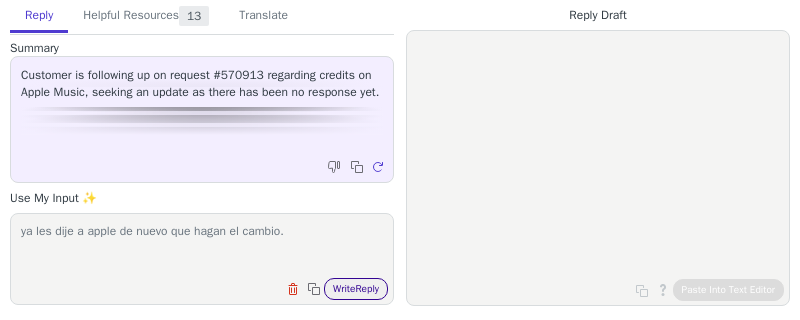 type on "ya les dije a apple de nuevo que hagan el cambio." 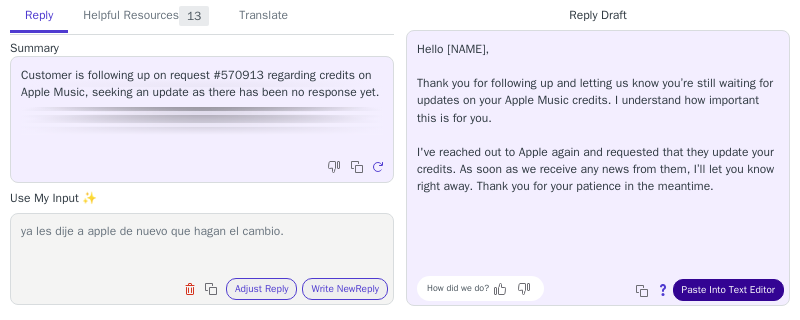 click on "Paste Into Text Editor" at bounding box center [728, 290] 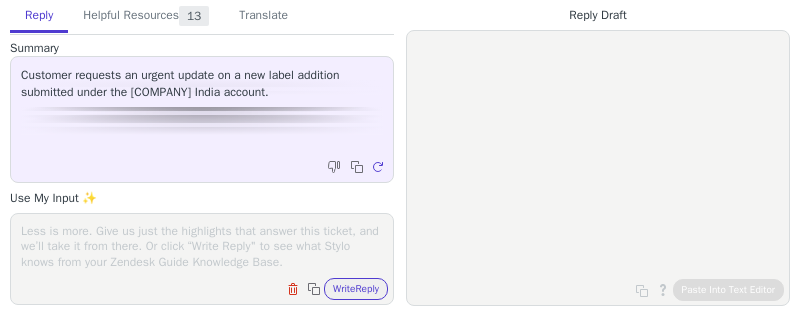 scroll, scrollTop: 0, scrollLeft: 0, axis: both 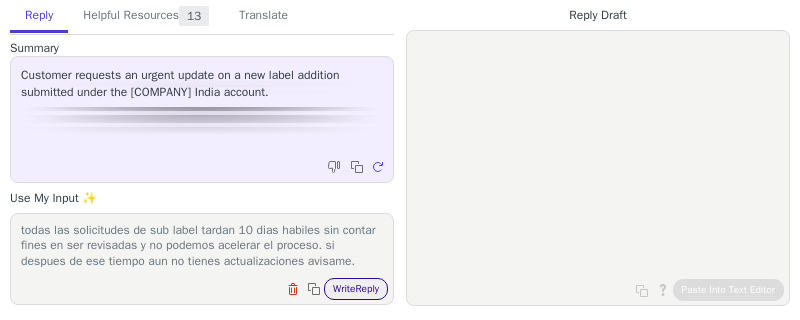 type on "todas las solicitudes de sub label tardan 10 dias habiles sin contar fines en ser revisadas y no podemos acelerar el proceso. si despues de ese tiempo aun no tienes actualizaciones avisame." 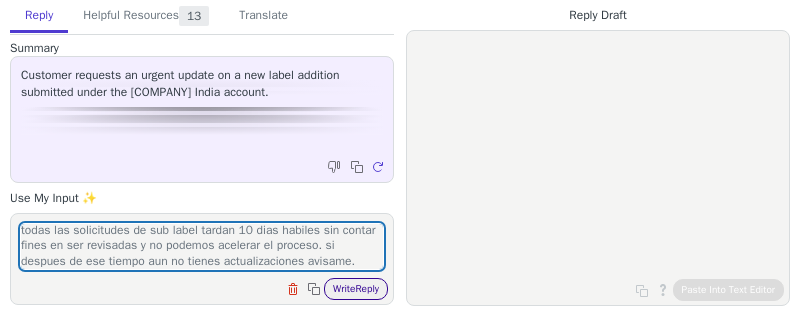click on "Write  Reply" at bounding box center (356, 289) 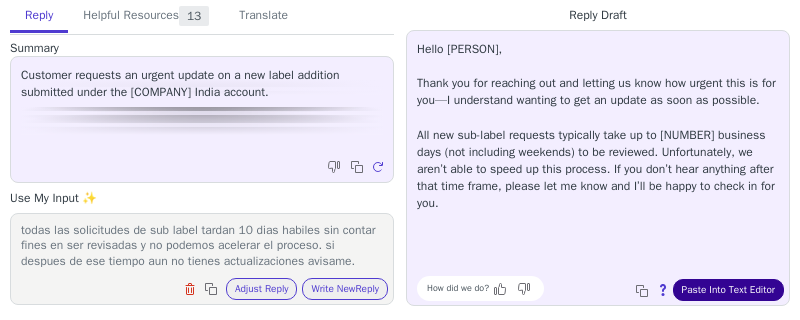 click on "Paste Into Text Editor" at bounding box center (728, 290) 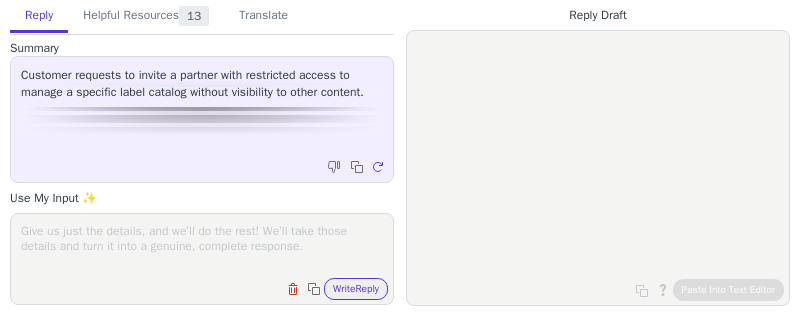 scroll, scrollTop: 0, scrollLeft: 0, axis: both 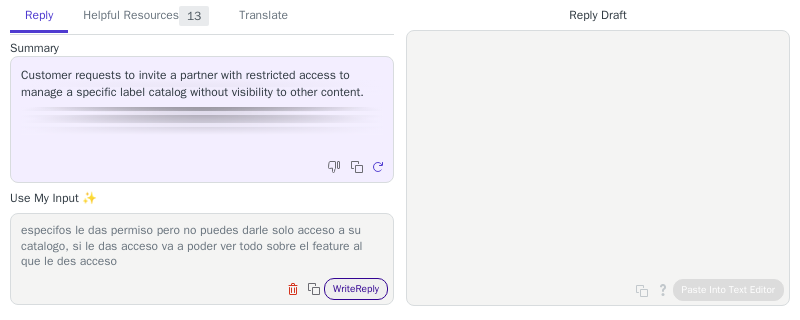 click on "Write  Reply" at bounding box center [356, 289] 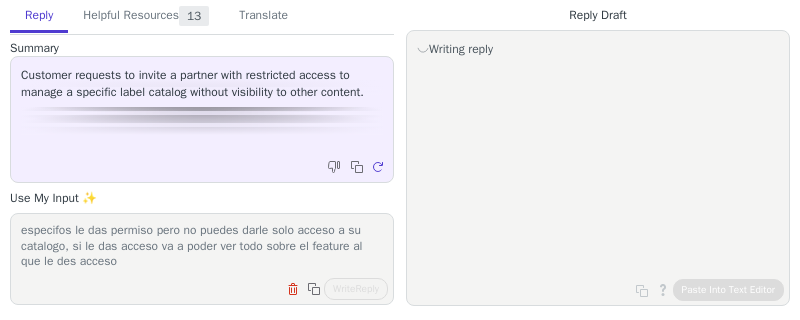 click on "Clear field Copy to clipboard Write  Reply" at bounding box center [212, 287] 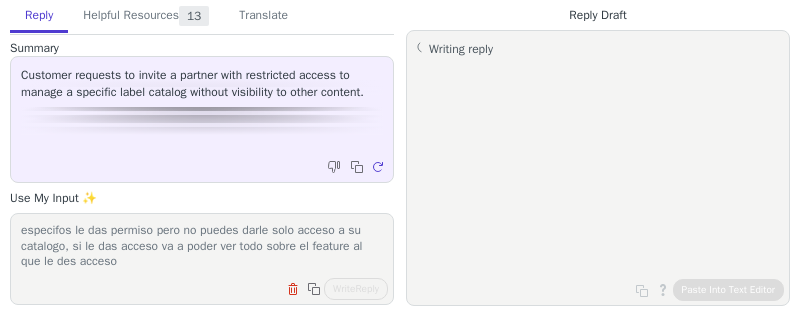 click on "Clear field Copy to clipboard Write  Reply" at bounding box center (212, 287) 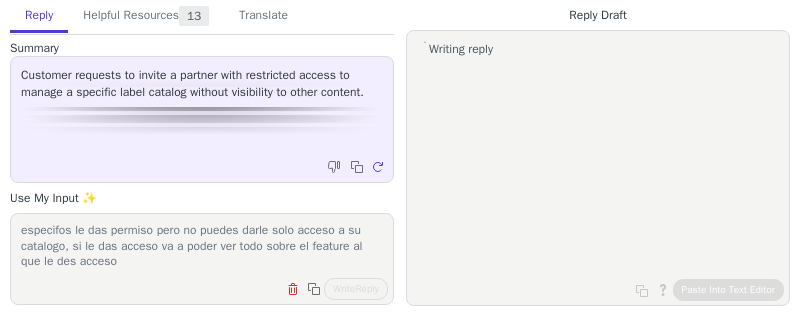 click on "no se puede hacer eso. puedes seleccionar a qué fuetures especifos le das permiso pero no puedes darle solo acceso a su catalogo, si le das acceso va a poder ver todo sobre el feature al que le des acceso" at bounding box center [202, 246] 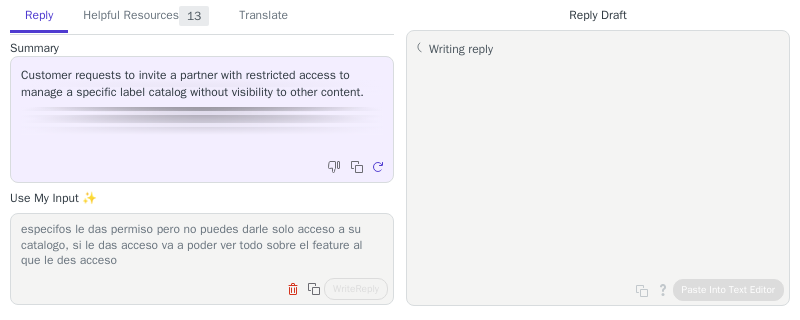 scroll, scrollTop: 46, scrollLeft: 0, axis: vertical 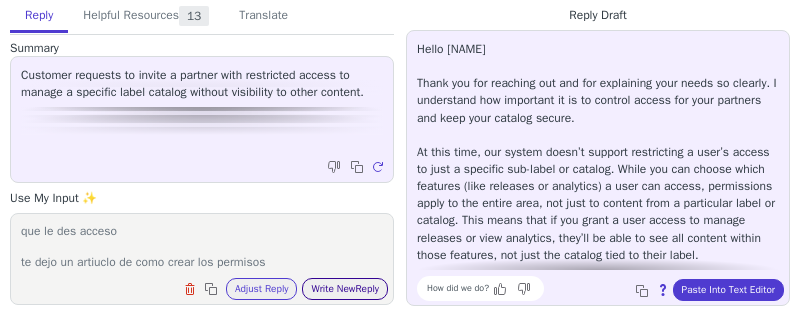 type on "no se puede hacer eso. puedes seleccionar a qué fuetures especifos le das permiso pero no puedes darle solo acceso a su catalogo, si le das acceso va a poder ver todo sobre el feature al que le des acceso
te dejo un artiuclo de como crear los permisos" 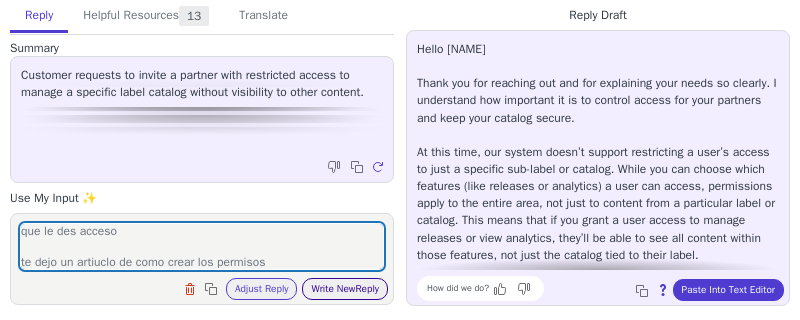 click on "Write New  Reply" at bounding box center (345, 289) 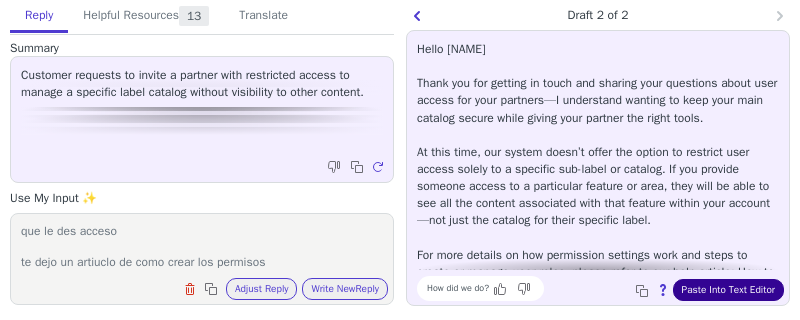 click on "Paste Into Text Editor" at bounding box center [728, 290] 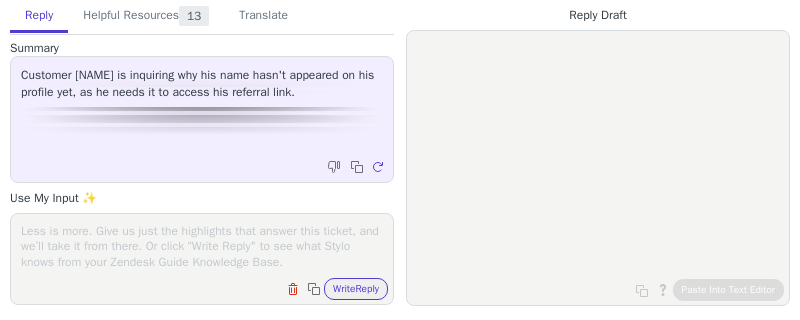 scroll, scrollTop: 0, scrollLeft: 0, axis: both 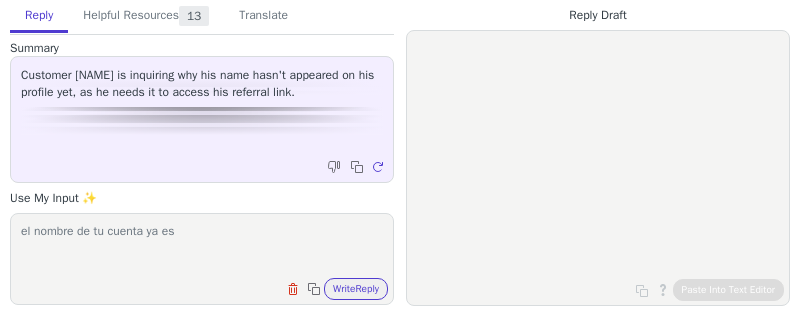 paste on "[EMAIL]" 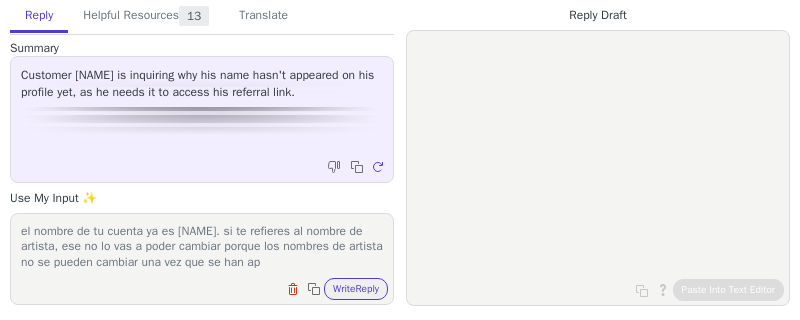 scroll, scrollTop: 16, scrollLeft: 0, axis: vertical 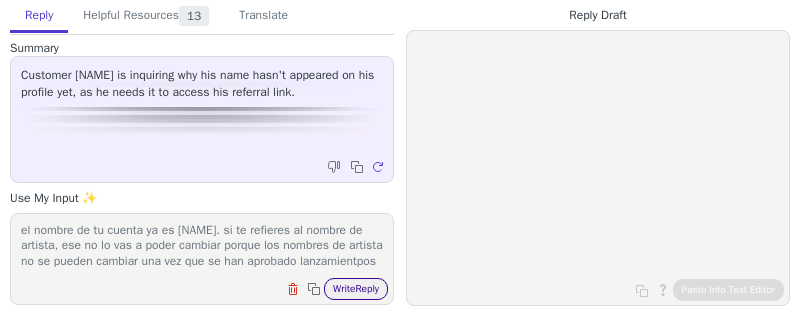 type on "el nombre de tu cuenta ya es Akpuoye paul. si te refieres al nombre de artista, ese no lo vas a poder cambiar porque los nombres de artista no se pueden cambiar una vez que se han aprobado lanzamientpos" 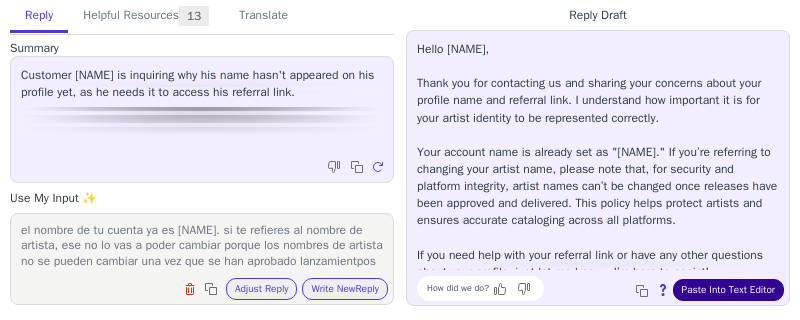 click on "Paste Into Text Editor" at bounding box center (728, 290) 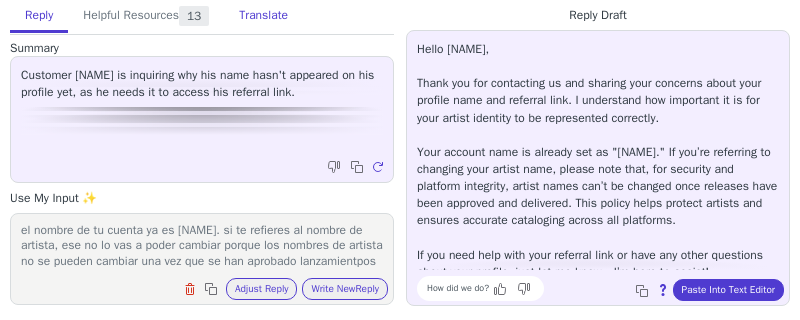 click on "Translate" at bounding box center (263, 16) 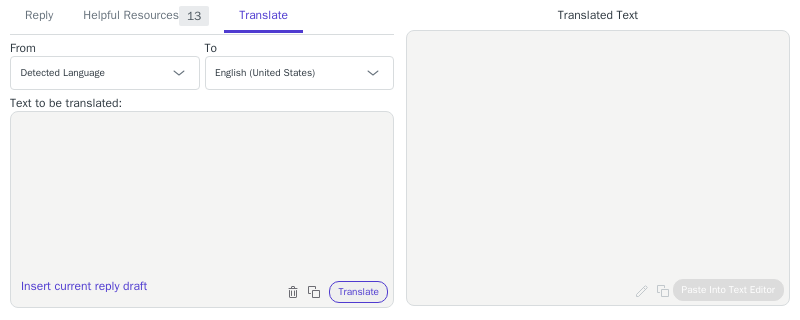 click at bounding box center [202, 197] 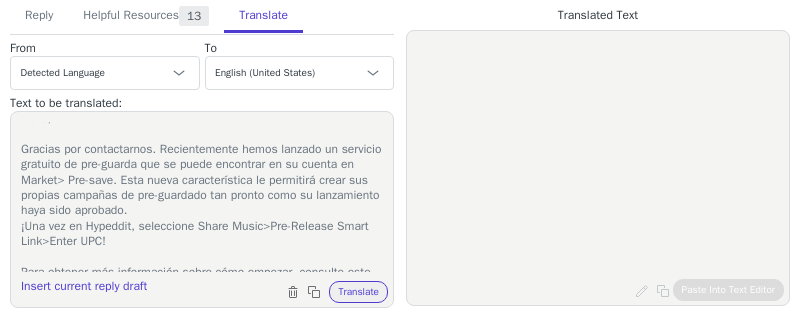 scroll, scrollTop: 0, scrollLeft: 0, axis: both 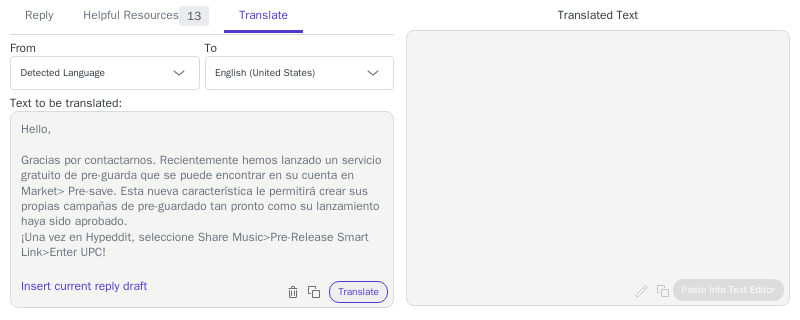 drag, startPoint x: 171, startPoint y: 160, endPoint x: 8, endPoint y: 131, distance: 165.55966 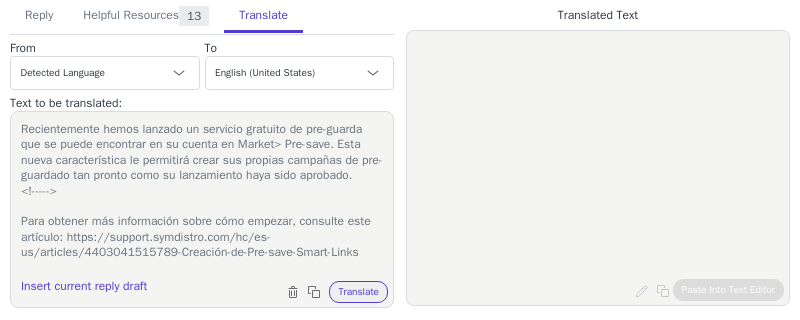 click on "Recientemente hemos lanzado un servicio gratuito de pre-guarda que se puede encontrar en su cuenta en Market> Pre-save. Esta nueva característica le permitirá crear sus propias campañas de pre-guardado tan pronto como su lanzamiento haya sido aprobado.
¡Una vez en Hypeddit, seleccione Share Music>Pre-Release Smart Link>Enter UPC!
Para obtener más información sobre cómo empezar, consulte este artículo: https://support.symdistro.com/hc/es-us/articles/4403041515789-Creación-de-Pre-save-Smart-Links
Quedamos atentos a cualquier duda o comentario.
Saludos," at bounding box center [202, 197] 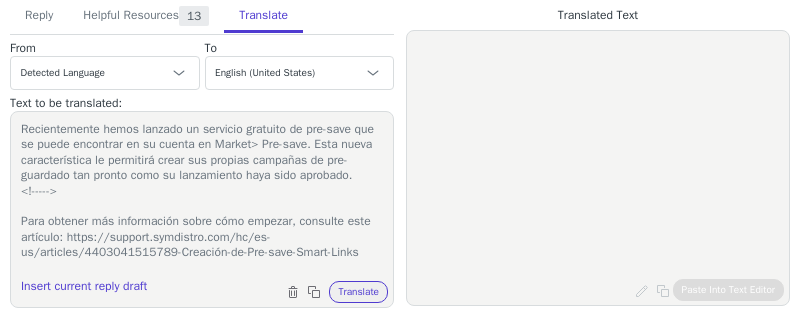 click on "Recientemente hemos lanzado un servicio gratuito de pre-save que se puede encontrar en su cuenta en Market> Pre-save. Esta nueva característica le permitirá crear sus propias campañas de pre-guardado tan pronto como su lanzamiento haya sido aprobado.
¡Una vez en Hypeddit, seleccione Share Music>Pre-Release Smart Link>Enter UPC!
Para obtener más información sobre cómo empezar, consulte este artículo: https://support.symdistro.com/hc/es-us/articles/4403041515789-Creación-de-Pre-save-Smart-Links
Quedamos atentos a cualquier duda o comentario.
Saludos," at bounding box center (202, 197) 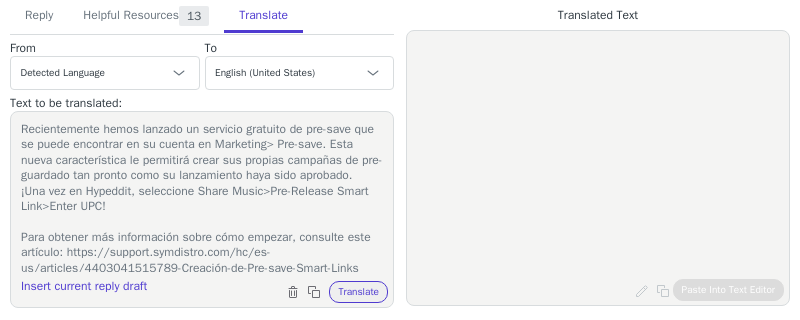 drag, startPoint x: 369, startPoint y: 145, endPoint x: 329, endPoint y: 145, distance: 40 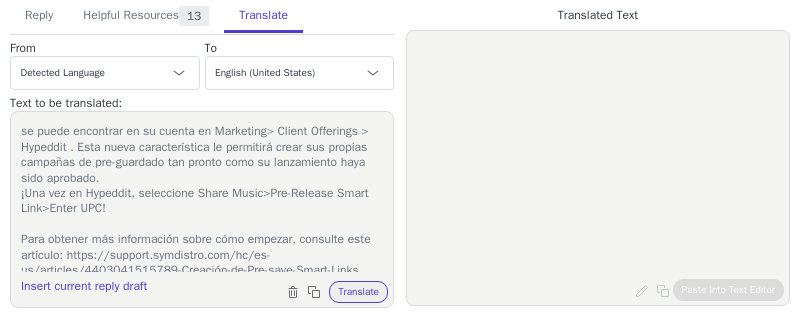 scroll, scrollTop: 19, scrollLeft: 0, axis: vertical 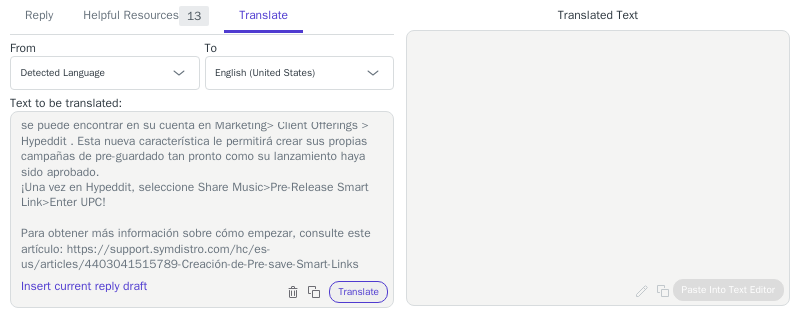 click on "Recientemente hemos lanzado un servicio gratuito de pre-save que se puede encontrar en su cuenta en Marketing> Client Offerings > Hypeddit . Esta nueva característica le permitirá crear sus propias campañas de pre-guardado tan pronto como su lanzamiento haya sido aprobado.
¡Una vez en Hypeddit, seleccione Share Music>Pre-Release Smart Link>Enter UPC!
Para obtener más información sobre cómo empezar, consulte este artículo: https://support.symdistro.com/hc/es-us/articles/4403041515789-Creación-de-Pre-save-Smart-Links
Quedamos atentos a cualquier duda o comentario.
Saludos," at bounding box center (202, 197) 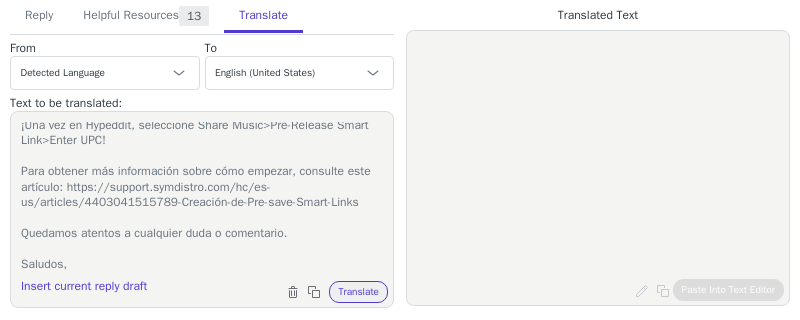 scroll, scrollTop: 94, scrollLeft: 0, axis: vertical 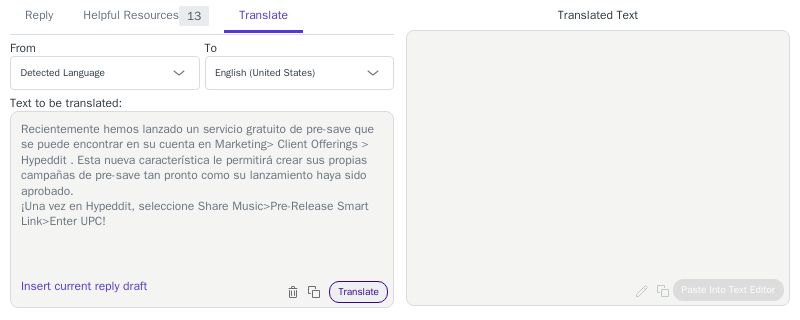 type on "Recientemente hemos lanzado un servicio gratuito de pre-save que se puede encontrar en su cuenta en Marketing> Client Offerings > Hypeddit . Esta nueva característica le permitirá crear sus propias campañas de pre-save tan pronto como su lanzamiento haya sido aprobado.
¡Una vez en Hypeddit, seleccione Share Music>Pre-Release Smart Link>Enter UPC!" 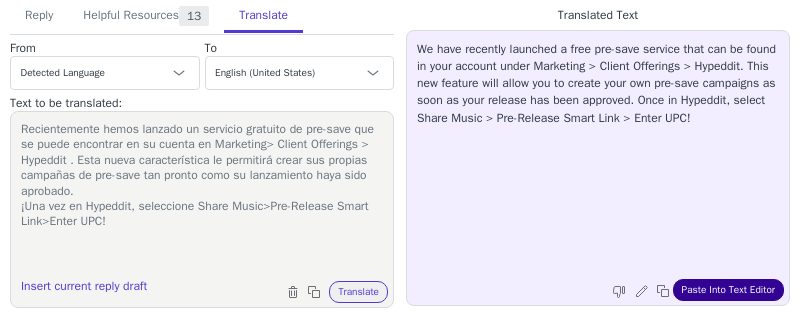 click on "Paste Into Text Editor" at bounding box center [728, 290] 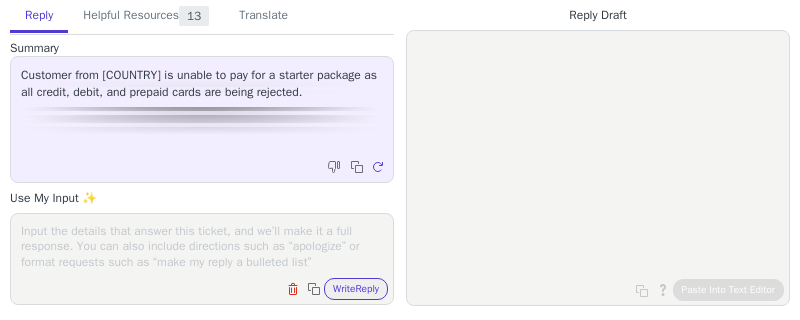 scroll, scrollTop: 0, scrollLeft: 0, axis: both 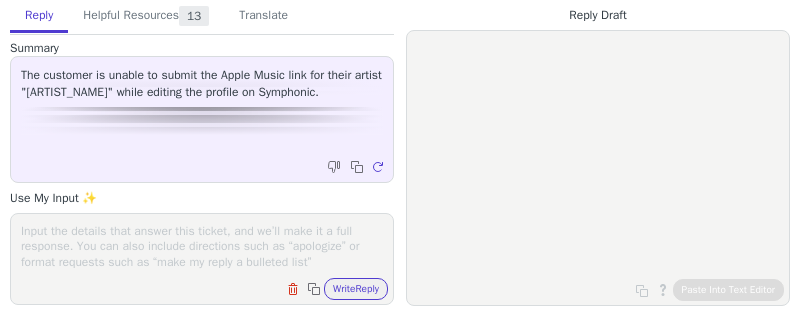 click at bounding box center (202, 246) 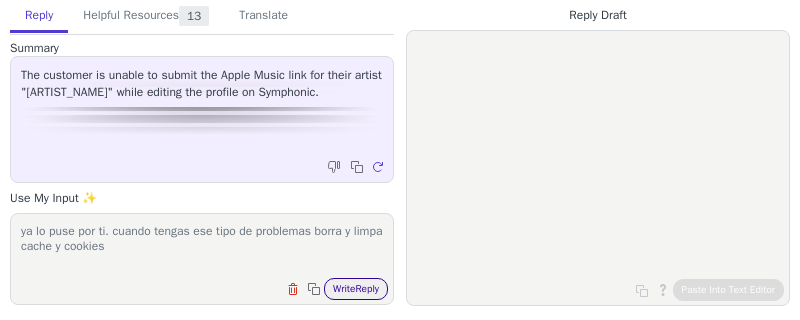 type on "ya lo puse por ti. cuando tengas ese tipo de problemas borra y limpa cache y cookies" 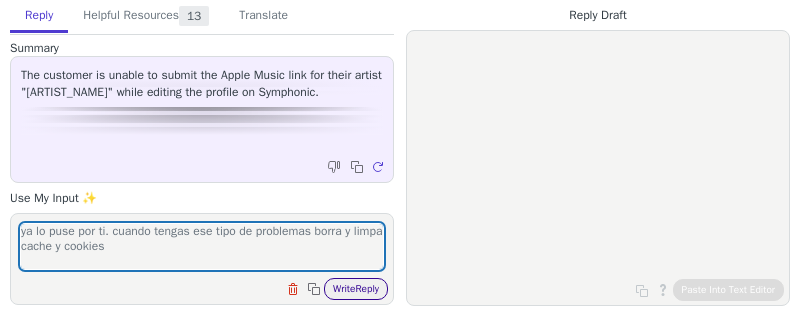 click on "Write  Reply" at bounding box center [356, 289] 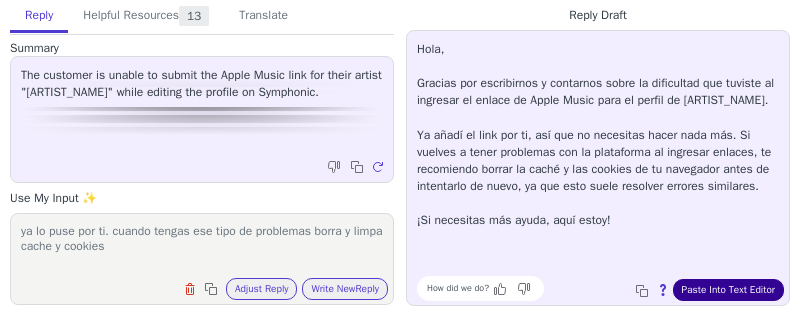 click on "Paste Into Text Editor" at bounding box center [728, 290] 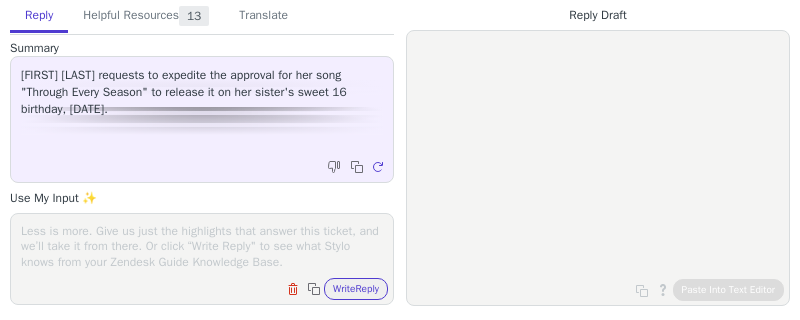scroll, scrollTop: 0, scrollLeft: 0, axis: both 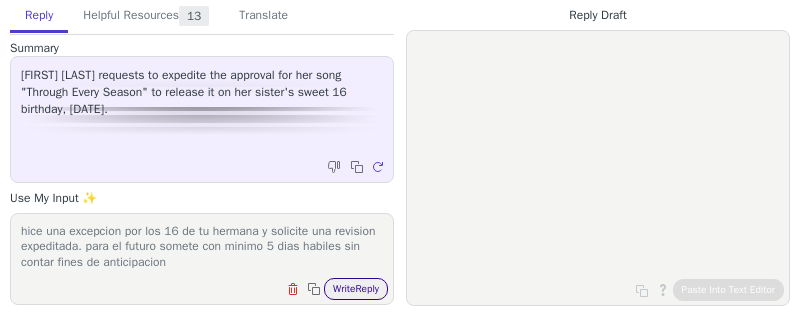 type on "hice una excepcion por los 16 de tu hermana y solicite una revision expeditada. para el futuro somete con minimo 5 dias habiles sin contar fines de anticipacion" 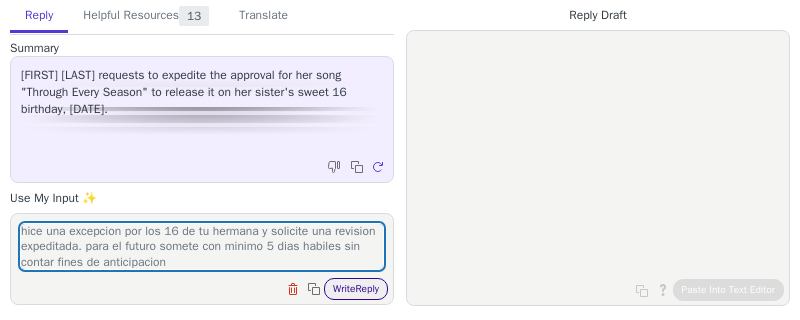 click on "Write  Reply" at bounding box center [356, 289] 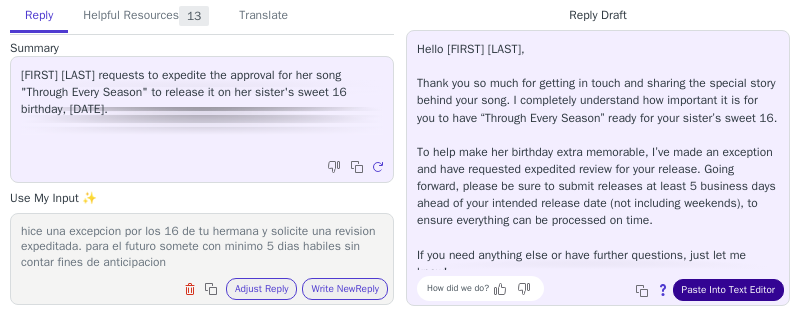click on "Paste Into Text Editor" at bounding box center [728, 290] 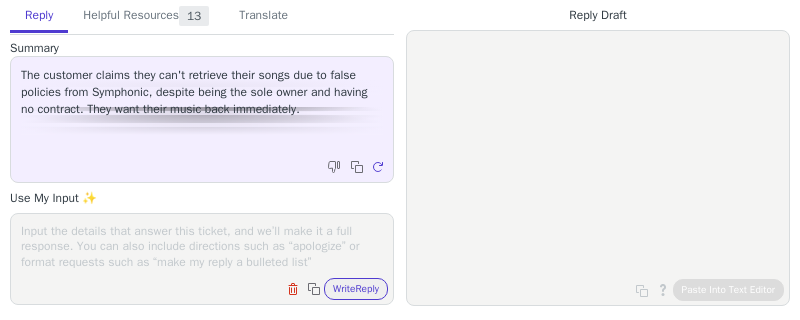 scroll, scrollTop: 0, scrollLeft: 0, axis: both 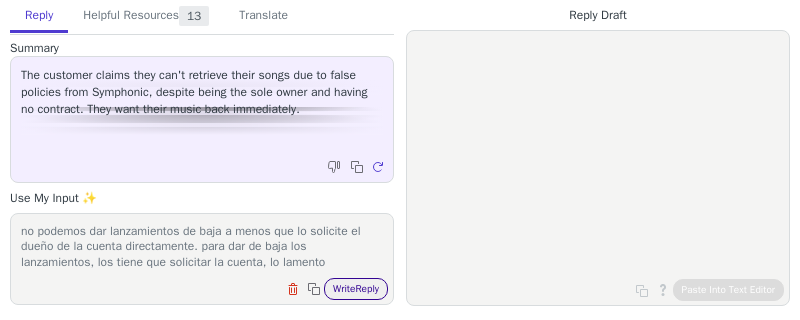 type on "no podemos dar lanzamientos de baja a menos que lo solicite el dueño de la cuenta directamente. para dar de baja los lanzamientos, los tiene que solicitar la cuenta, lo lamento" 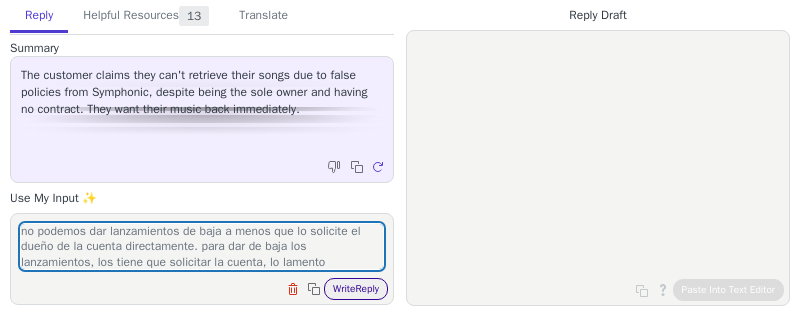 click on "Write  Reply" at bounding box center (356, 289) 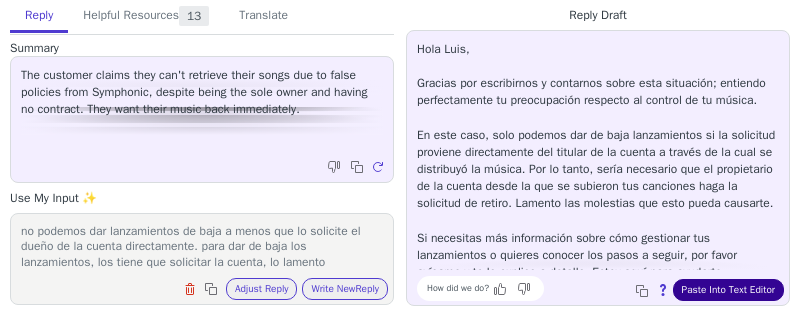 click on "Paste Into Text Editor" at bounding box center [728, 290] 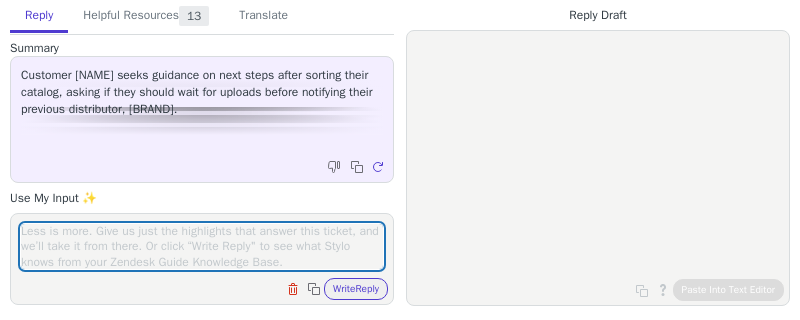 scroll, scrollTop: 0, scrollLeft: 0, axis: both 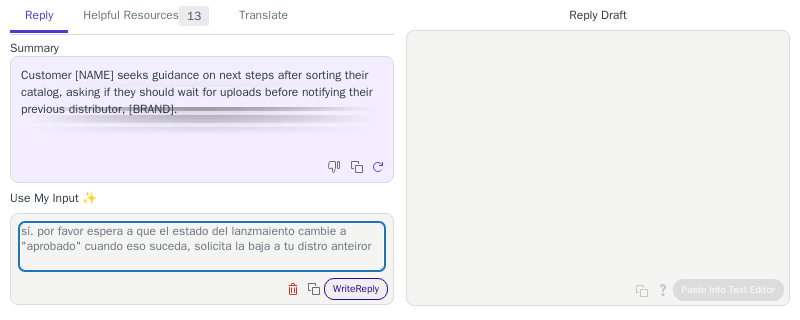 type on "sí. por favor espera a que el estado del lanzmaiento cambie a "aprobado" cuando eso suceda, solicita la baja a tu distro anteiror" 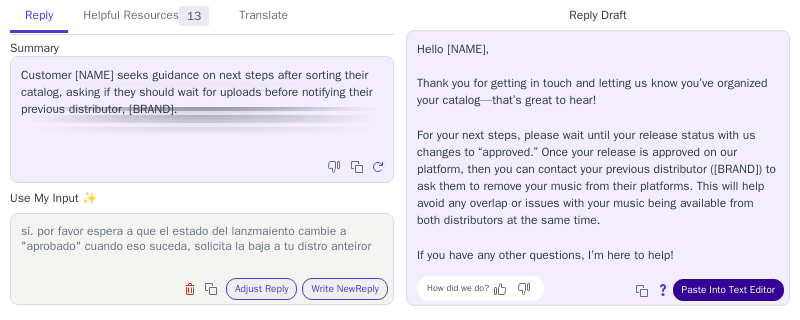 click on "Paste Into Text Editor" at bounding box center (728, 290) 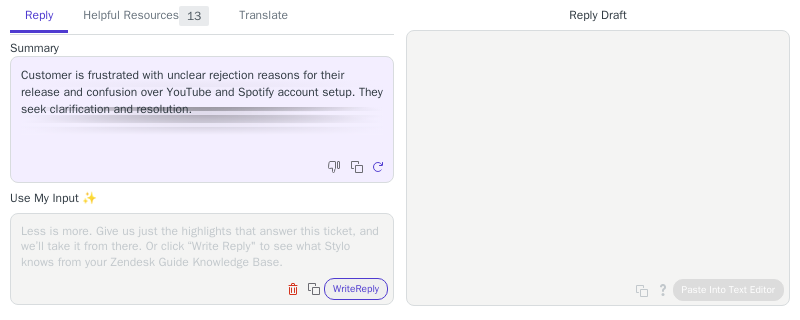 scroll, scrollTop: 0, scrollLeft: 0, axis: both 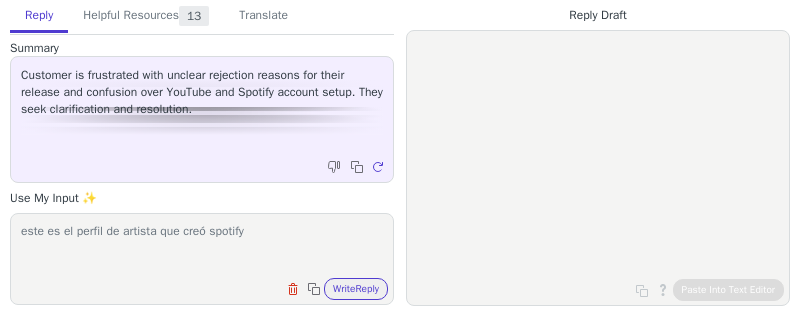 paste on "https://open.spotify.com/artist/[ARTIST_ID]" 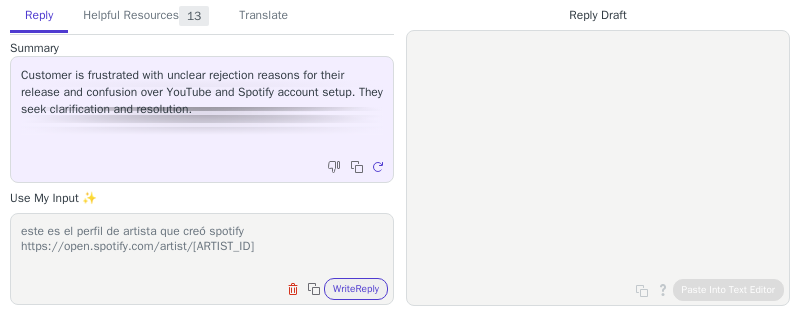 scroll, scrollTop: 16, scrollLeft: 0, axis: vertical 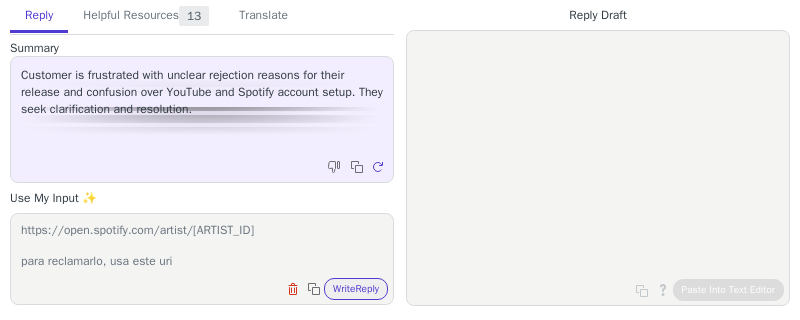 paste on "spotify:artist:[ARTIST_ID]" 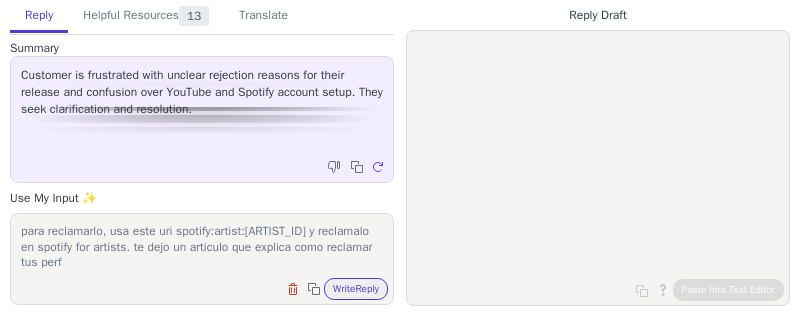scroll, scrollTop: 62, scrollLeft: 0, axis: vertical 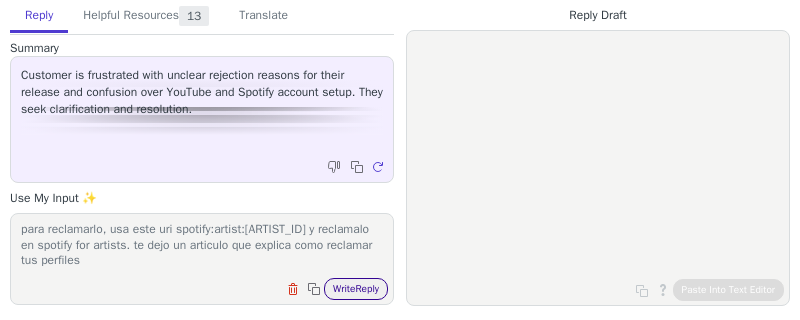 type on "este es el perfil de artista que creó spotify https://open.spotify.com/artist/[ARTIST_ID]
para reclamarlo, usa este uri spotify:artist:[ARTIST_ID] y reclamalo en spotify for artists. te dejo un articulo que explica como reclamar tus perfiles" 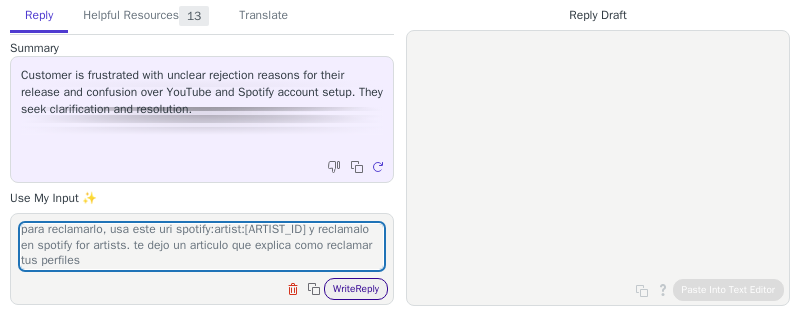 click on "Write  Reply" at bounding box center [356, 289] 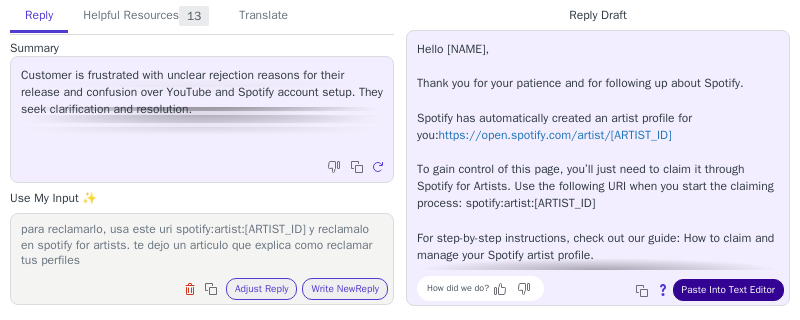 click on "Paste Into Text Editor" at bounding box center [728, 290] 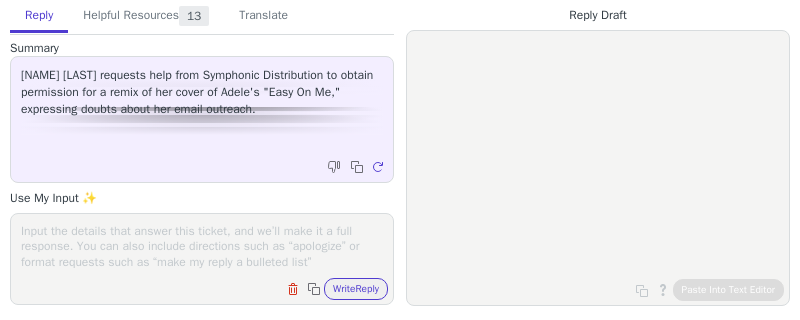 click on "Clear field Copy to clipboard Write  Reply" at bounding box center [202, 259] 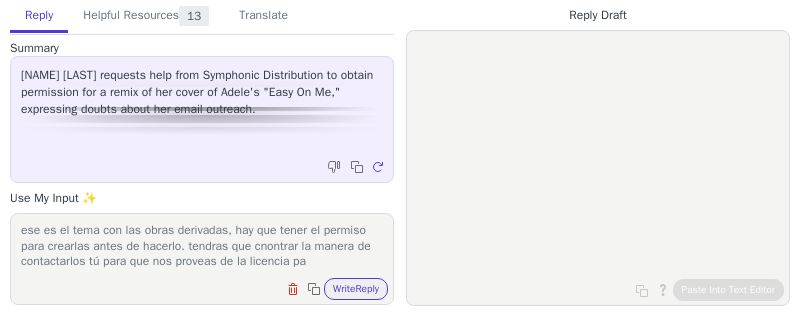 scroll, scrollTop: 31, scrollLeft: 0, axis: vertical 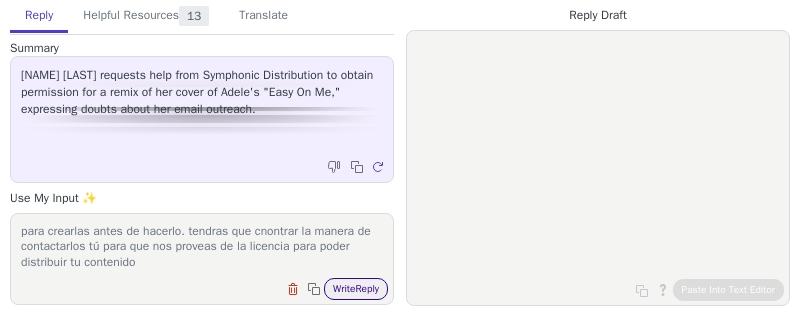type on "no puedo ayudarte con ese tipo de contactos porque no los tengo. ese es el tema con las obras derivadas, hay que tener el permiso para crearlas antes de hacerlo. tendras que cnontrar la manera de contactarlos tú para que nos proveas de la licencia para poder distribuir tu contenido" 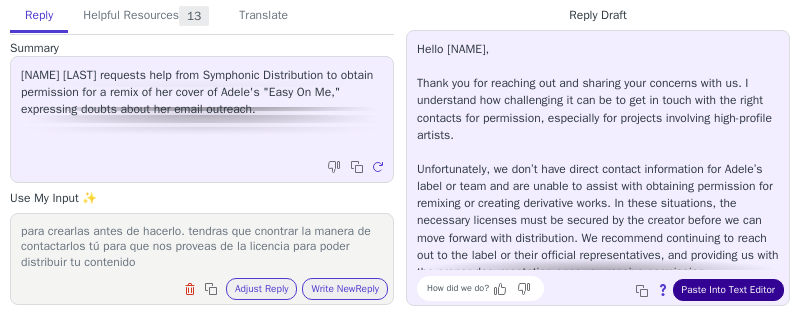 click on "Paste Into Text Editor" at bounding box center [728, 290] 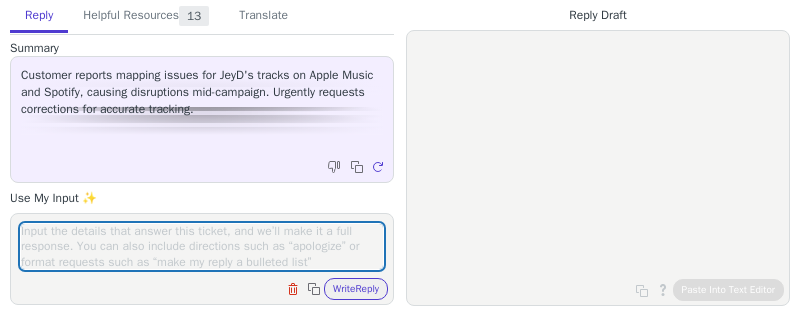 click at bounding box center (202, 246) 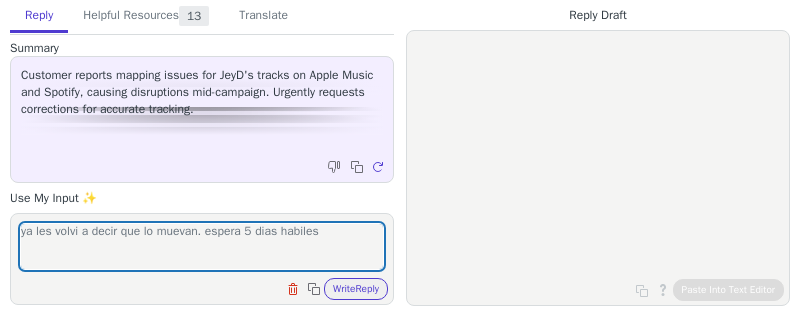 click on "ya les volvi a decir que lo muevan. espera 5 dias habiles Clear field Copy to clipboard Write  Reply" at bounding box center (202, 259) 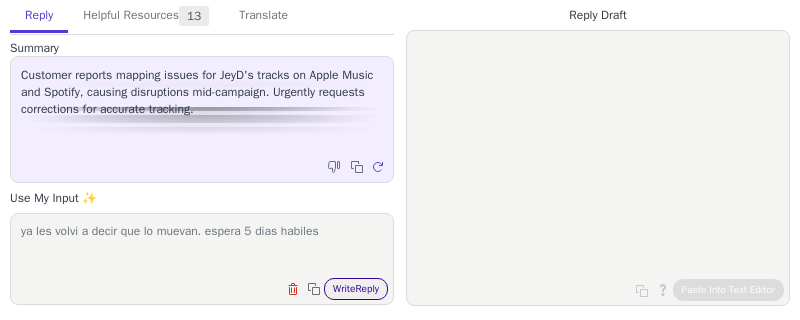click on "Write  Reply" at bounding box center (356, 289) 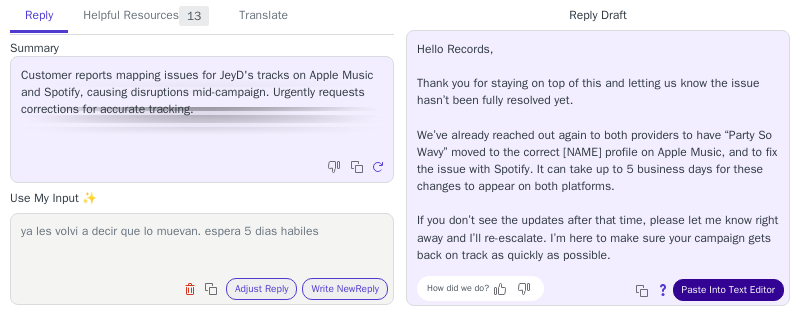 click on "Paste Into Text Editor" at bounding box center (728, 290) 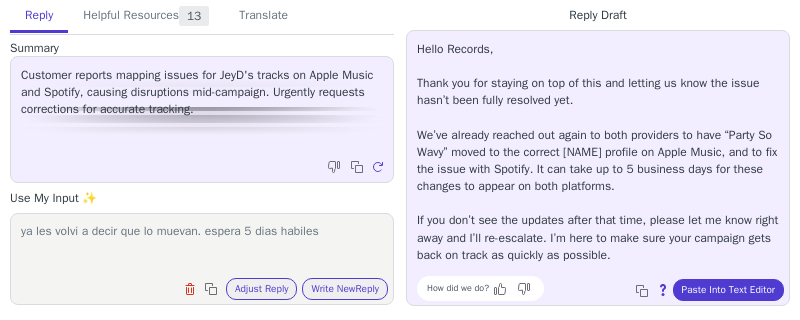 click on "ya les volvi a decir que lo muevan. espera 5 dias habiles" at bounding box center [202, 246] 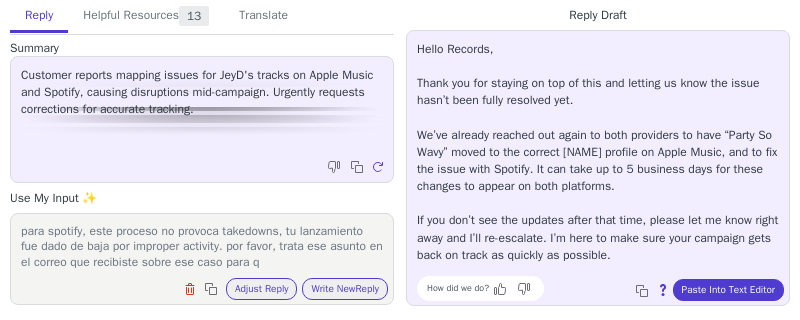 scroll, scrollTop: 46, scrollLeft: 0, axis: vertical 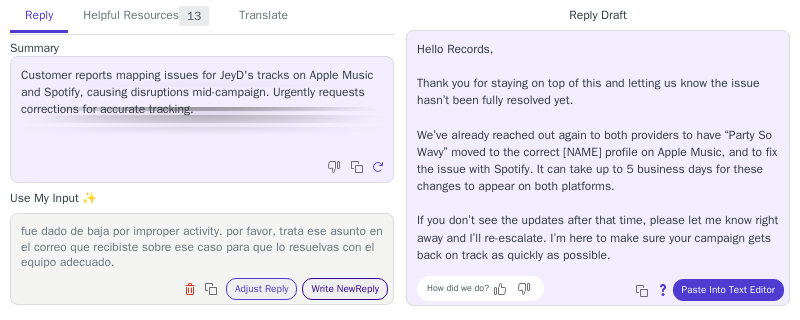 type on "ya les volvi a decir que lo muevan. espera 5 dias habiles
para spotify, este proceso no provoca takedowns, tu lanzamiento fue dado de baja por improper activity. por favor, trata ese asunto en el correo que recibiste sobre ese caso para que lo resuelvas con el equipo adecuado." 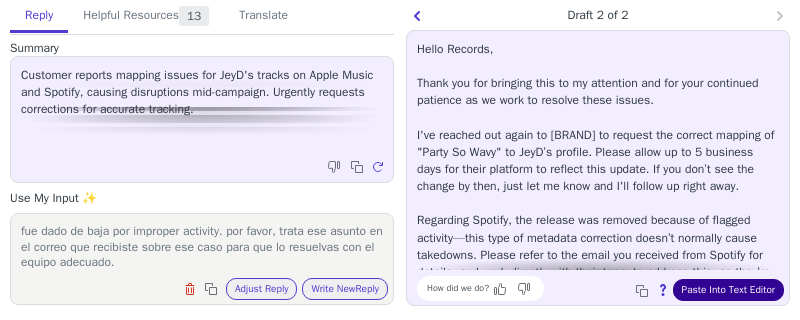 click on "Paste Into Text Editor" at bounding box center [728, 290] 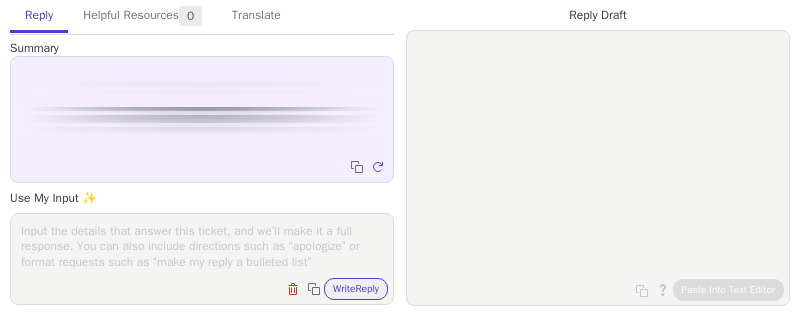 scroll, scrollTop: 0, scrollLeft: 0, axis: both 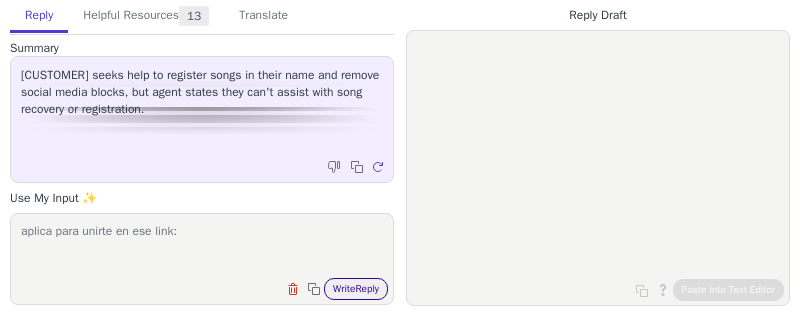type on "aplica para unirte en ese link:" 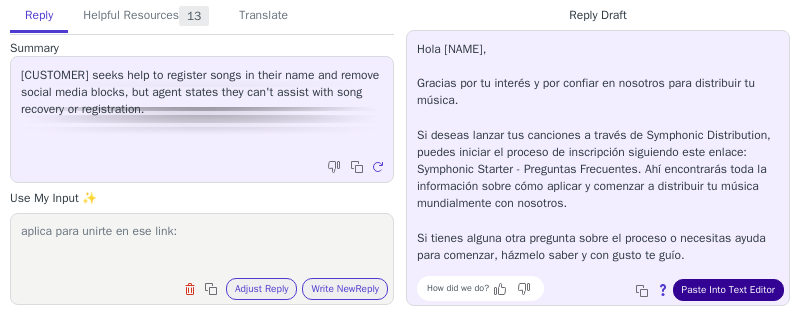 click on "Paste Into Text Editor" at bounding box center [728, 290] 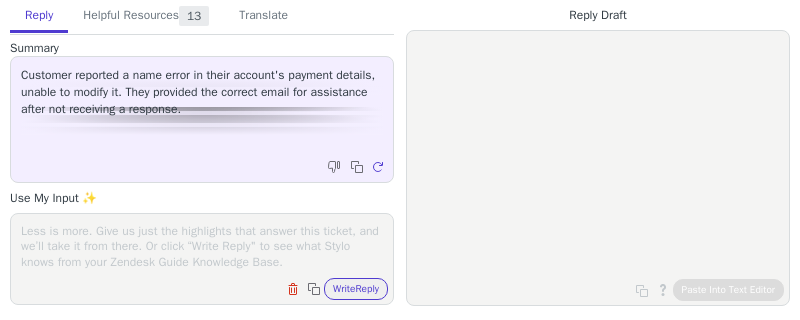 scroll, scrollTop: 0, scrollLeft: 0, axis: both 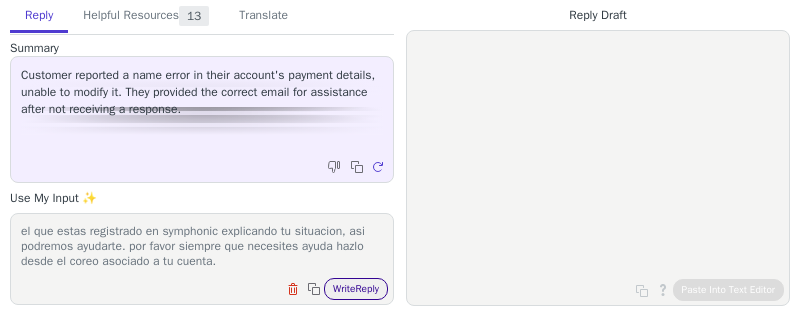 type on "no te preocupes mi ivan, no te disculpes carnal aqui estamos para ayudarte.
muy bien hermano, por favor, envia tu solicitud desde el correo con el que estas registrado en symphonic explicando tu situacion, asi podremos ayudarte. por favor siempre que necesites ayuda hazlo desde el coreo asociado a tu cuenta." 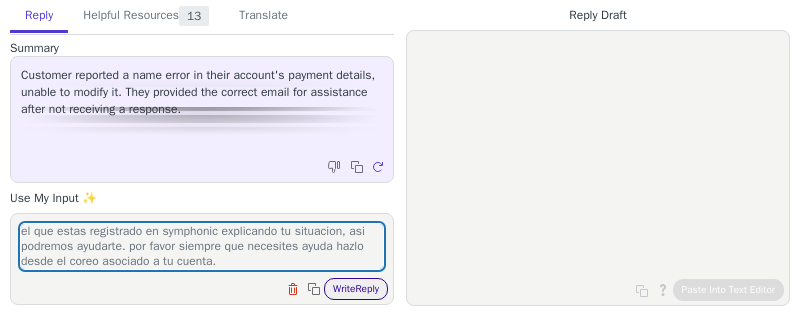click on "Write  Reply" at bounding box center (356, 289) 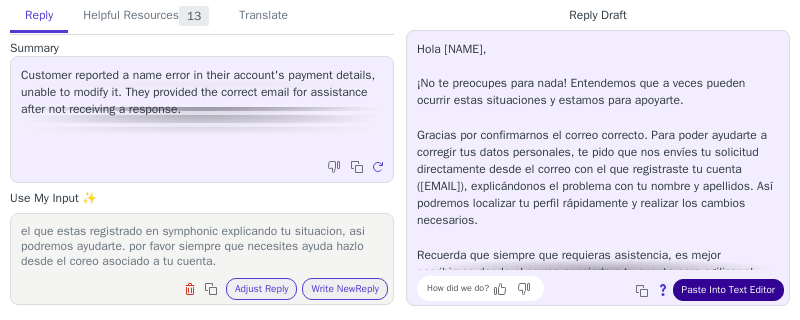click on "Paste Into Text Editor" at bounding box center [728, 290] 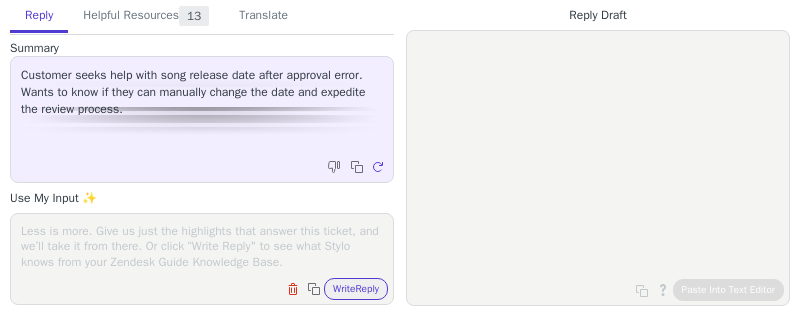 scroll, scrollTop: 0, scrollLeft: 0, axis: both 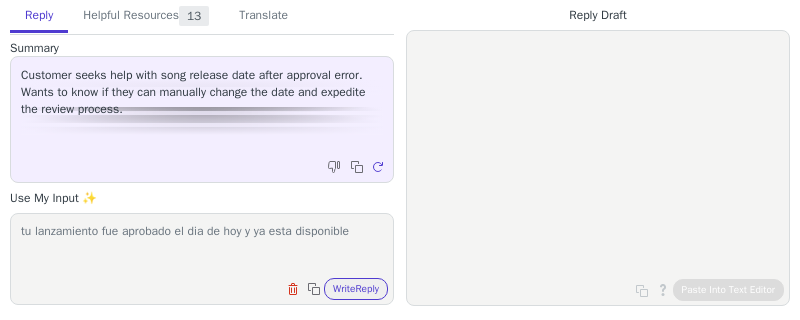 paste on "https://open.spotify.com/album/2zWoNQHaEOcj2T4q9TMwgF" 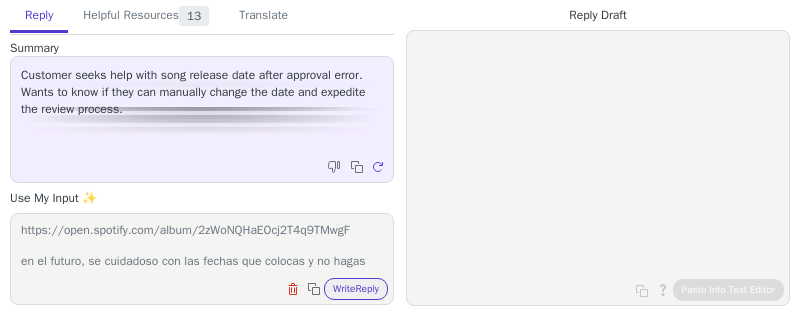 scroll, scrollTop: 31, scrollLeft: 0, axis: vertical 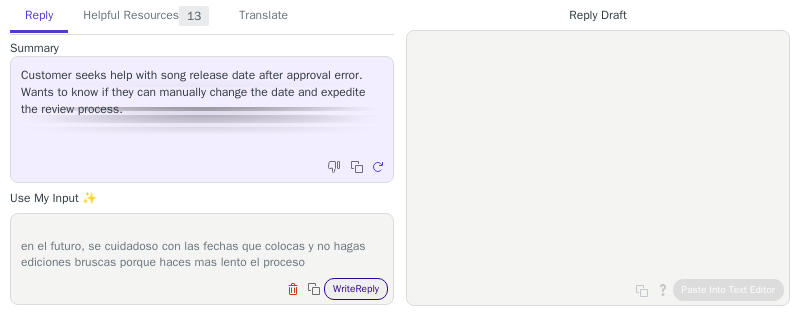 type on "tu lanzamiento fue aprobado el dia de hoy y ya esta disponible https://open.spotify.com/album/2zWoNQHaEOcj2T4q9TMwgF
en el futuro, se cuidadoso con las fechas que colocas y no hagas ediciones bruscas porque haces mas lento el proceso" 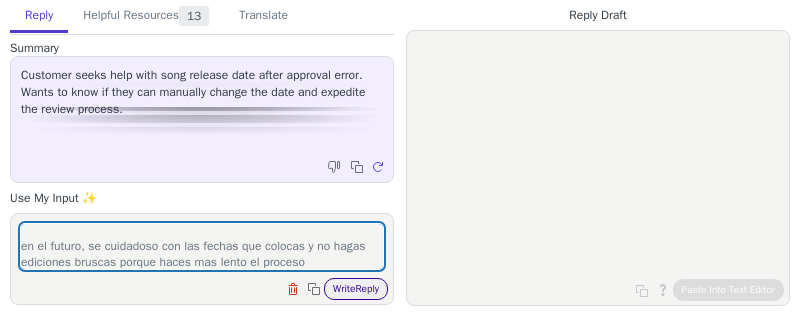 click on "Write  Reply" at bounding box center [356, 289] 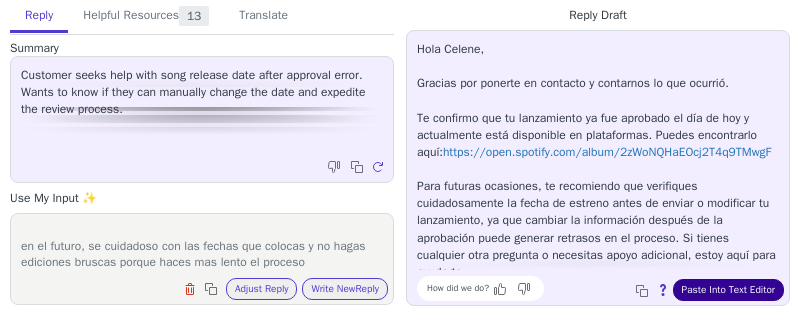 click on "Paste Into Text Editor" at bounding box center [728, 290] 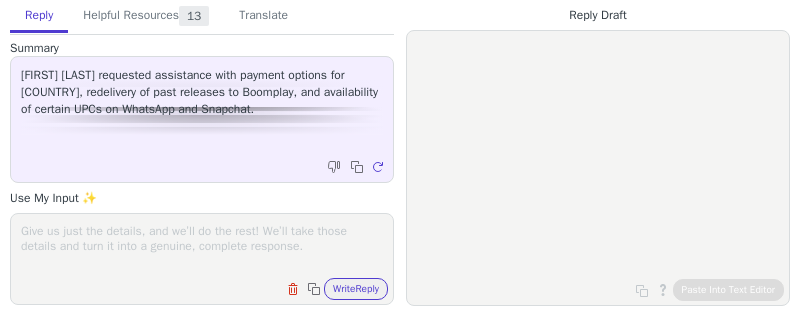 scroll, scrollTop: 0, scrollLeft: 0, axis: both 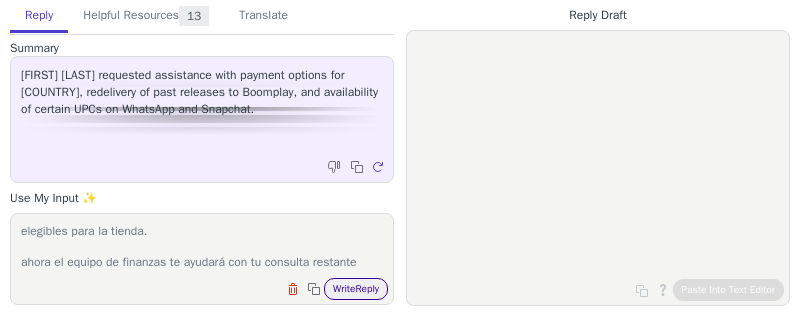 type on "ya reenvie los lanzamientos a boomplay, por favor toma en cuenta que solo serán enviados a aquellos lanzamientos que sean elegibles para la tienda.
ahora el equipo de finanzas te ayudará con tu consulta restante" 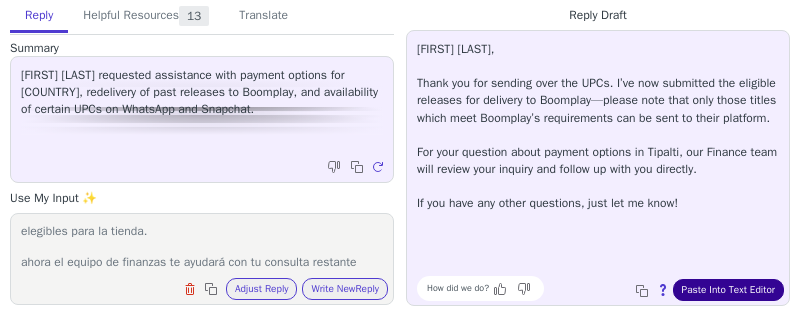 click on "Paste Into Text Editor" at bounding box center (728, 290) 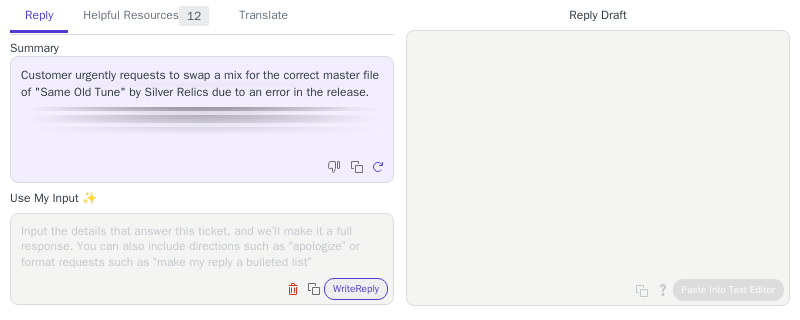 scroll, scrollTop: 0, scrollLeft: 0, axis: both 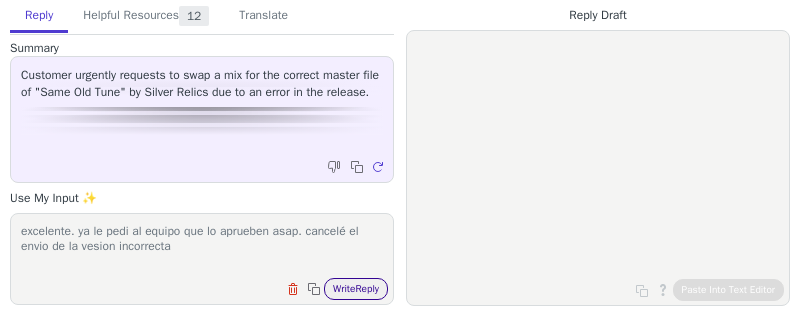 type on "excelente. ya le pedi al equipo que lo aprueben asap. cancelé el envio de la vesion incorrecta" 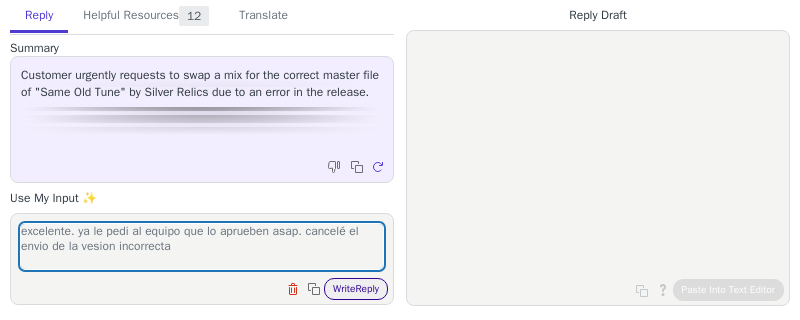 click on "Write  Reply" at bounding box center [356, 289] 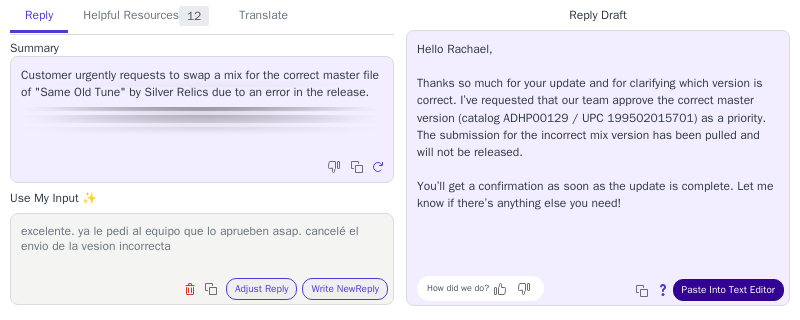 click on "Paste Into Text Editor" at bounding box center [728, 290] 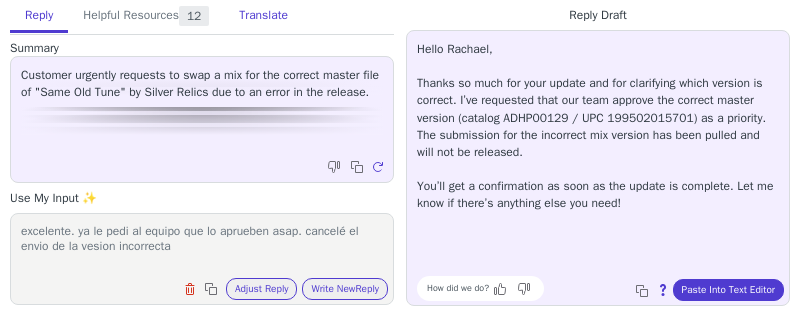 click on "Translate" at bounding box center (263, 16) 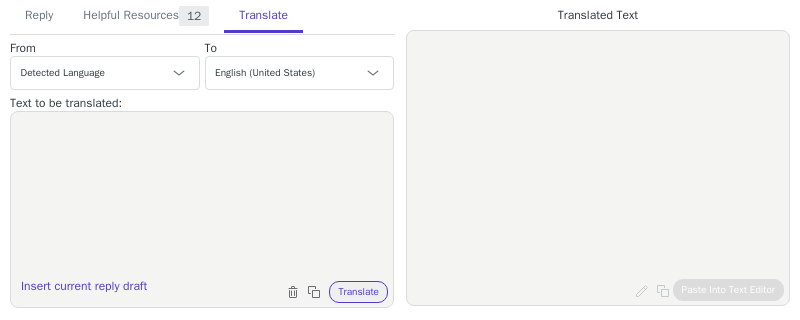 click at bounding box center [202, 197] 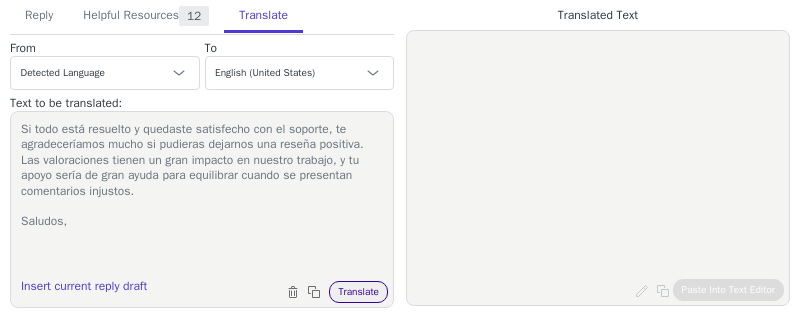 type on "Si todo está resuelto y quedaste satisfecho con el soporte, te agradeceríamos mucho si pudieras dejarnos una reseña positiva. Las valoraciones tienen un gran impacto en nuestro trabajo, y tu apoyo sería de gran ayuda para equilibrar cuando se presentan comentarios injustos.
Saludos," 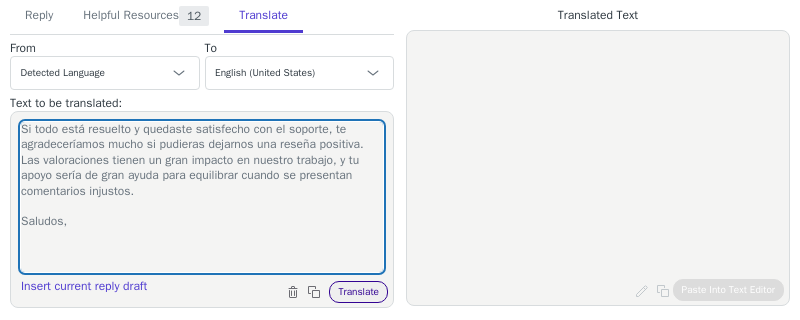 click on "Translate" at bounding box center (358, 292) 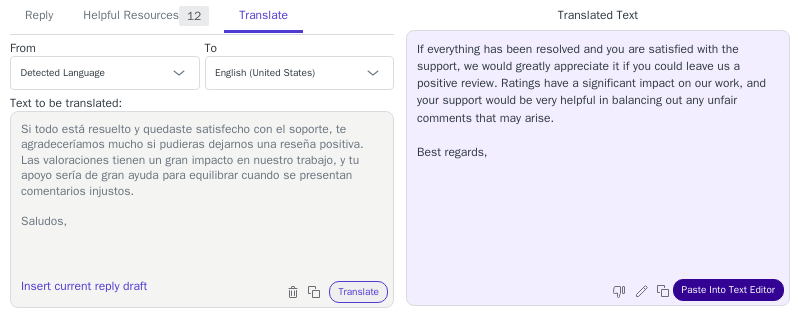 click on "Paste Into Text Editor" at bounding box center [728, 290] 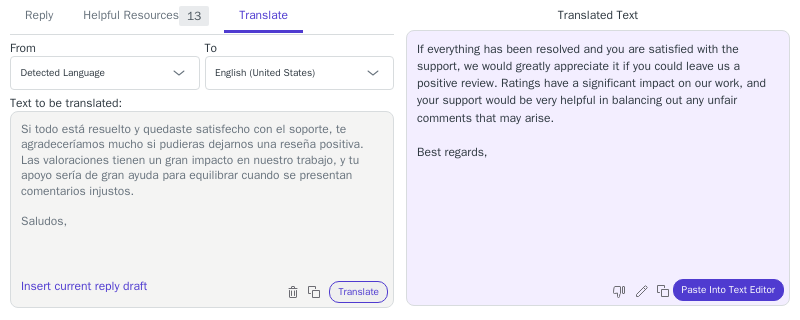 click on "Si todo está resuelto y quedaste satisfecho con el soporte, te agradeceríamos mucho si pudieras dejarnos una reseña positiva. Las valoraciones tienen un gran impacto en nuestro trabajo, y tu apoyo sería de gran ayuda para equilibrar cuando se presentan comentarios injustos.
Saludos," at bounding box center [202, 197] 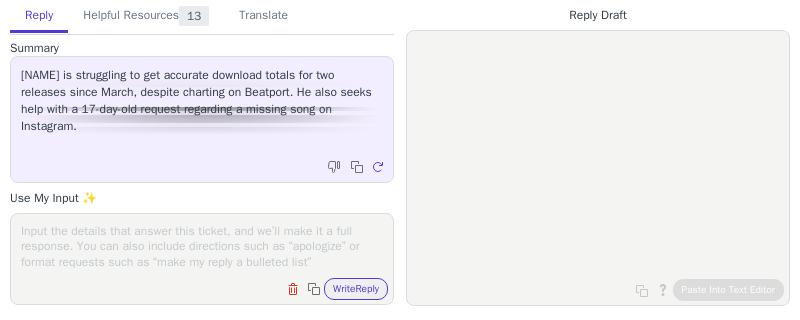 scroll, scrollTop: 0, scrollLeft: 0, axis: both 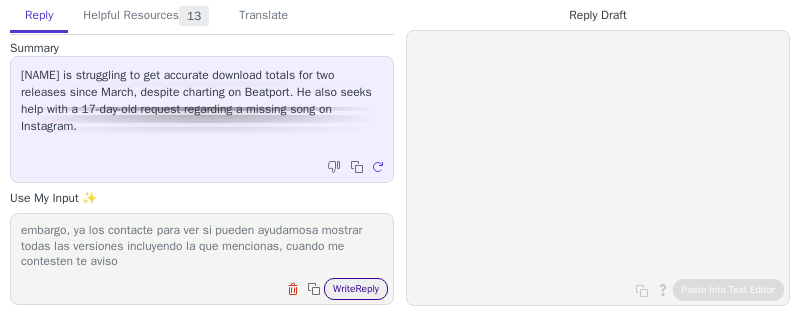 type on "como te dije anteriormente, si no se reflejan es porque no hubo descargas.
respecto a tu solicitud con el mix no estando disponible en [BRAND], ya me puse en contacto con ellos. [BRAND] tiene una politica en la que no muestran multiples versiones de un lanzamiento, sin embargo, ya los contacte para ver si pueden ayudarnosa mostrar todas las versiones incluyendo la que mencionas, cuando me contesten te aviso" 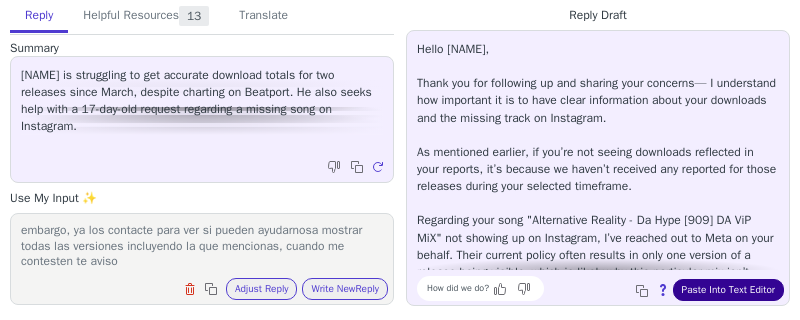 click on "Paste Into Text Editor" at bounding box center (728, 290) 